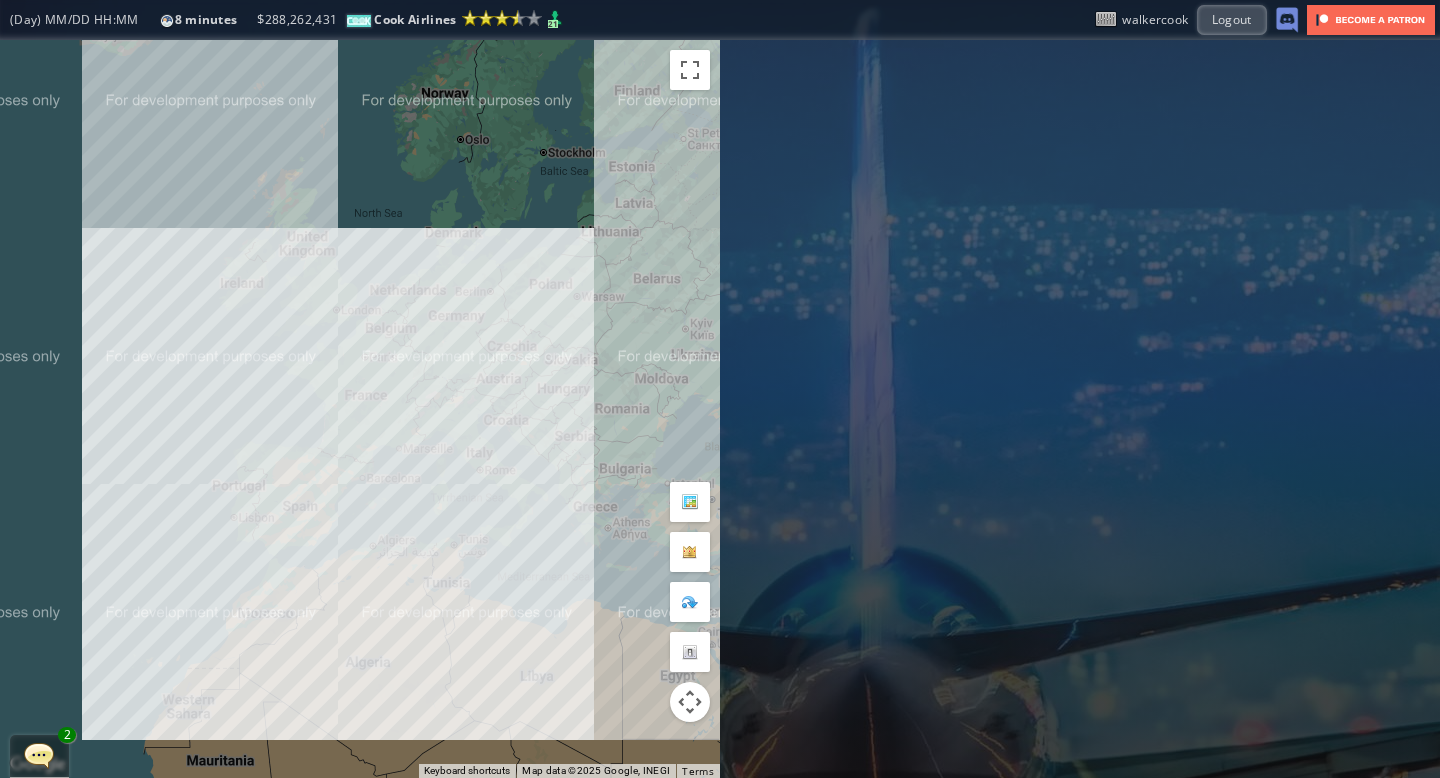 scroll, scrollTop: 0, scrollLeft: 0, axis: both 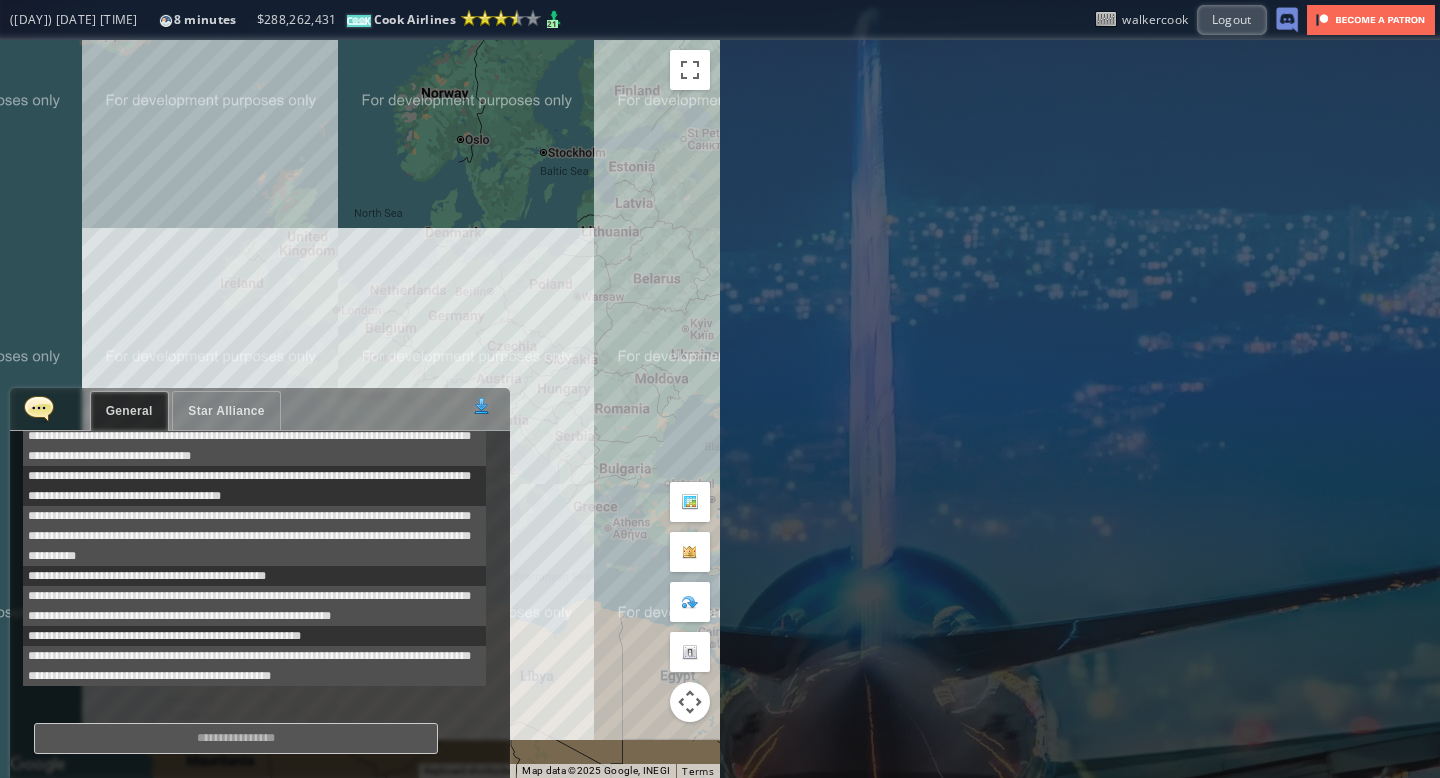 click on "Star Alliance" at bounding box center [226, 411] 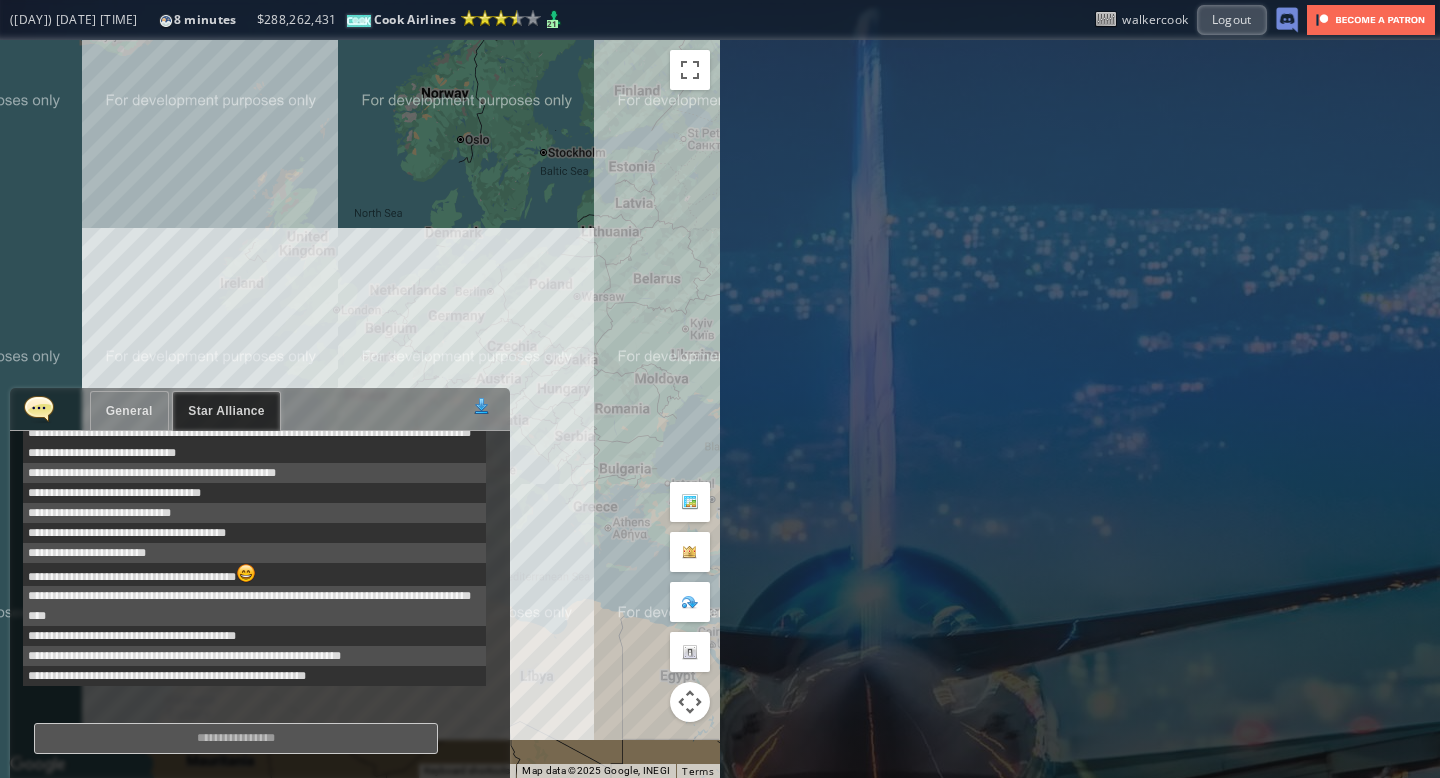 click on "General" at bounding box center (129, 411) 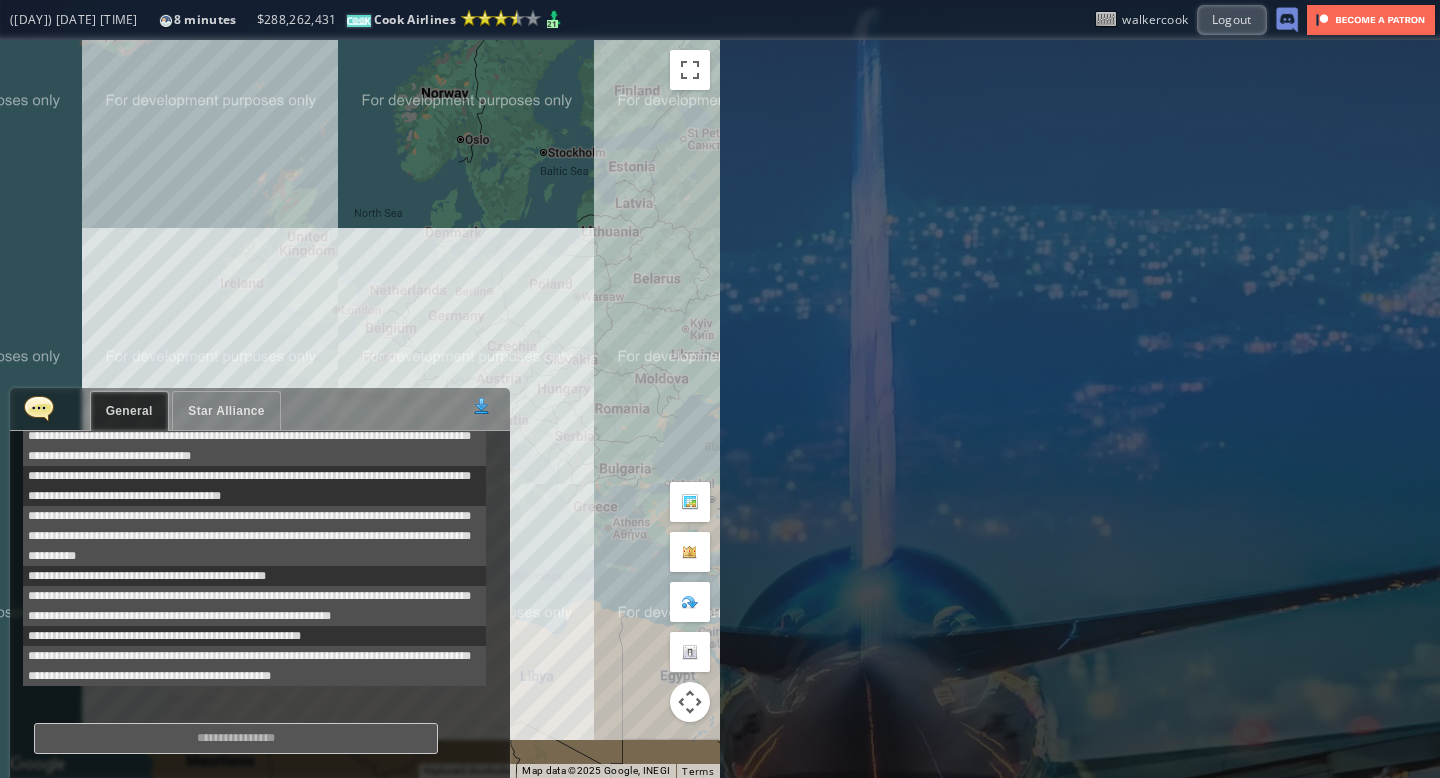 click on "Star Alliance" at bounding box center (226, 411) 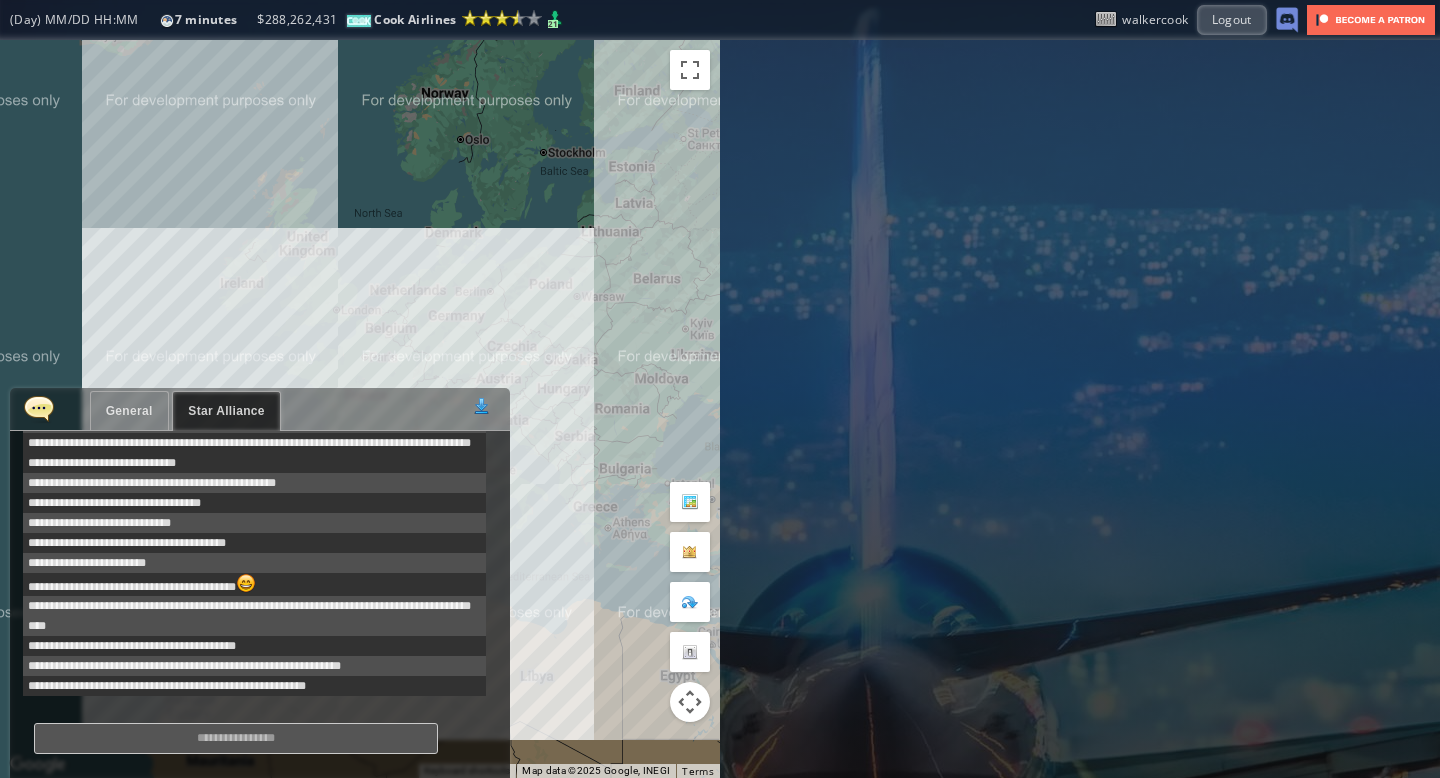 scroll, scrollTop: 304, scrollLeft: 0, axis: vertical 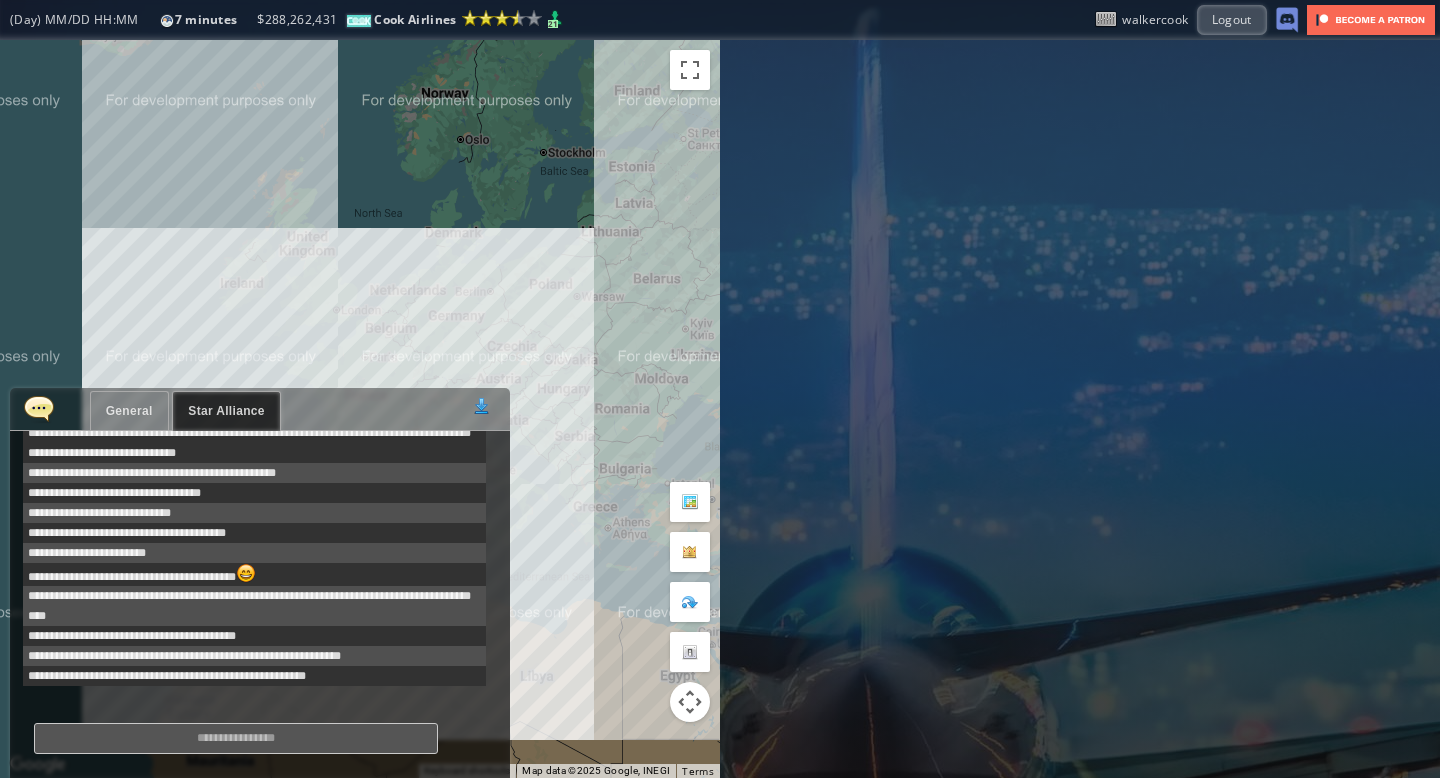 click on "General" at bounding box center (129, 411) 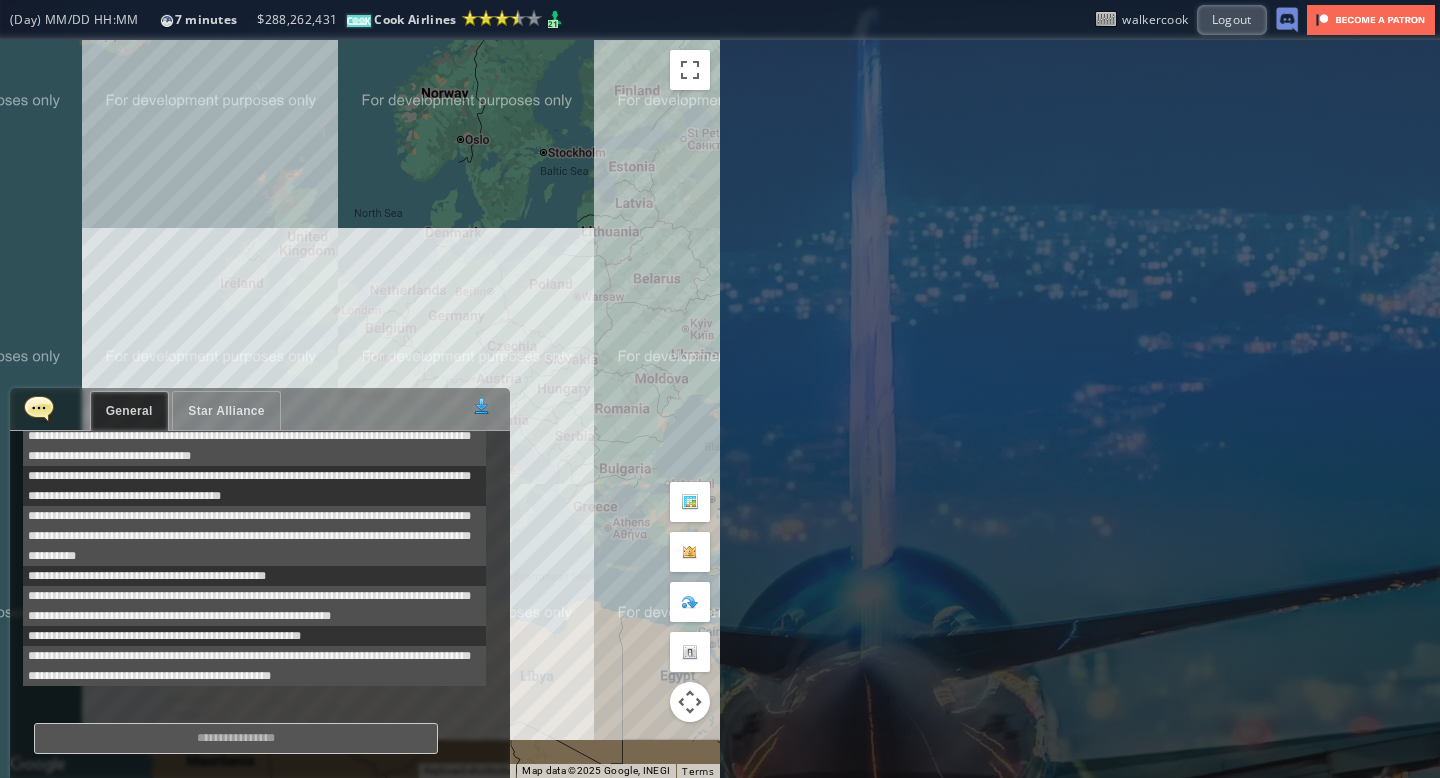 click on "Star Alliance" at bounding box center (226, 411) 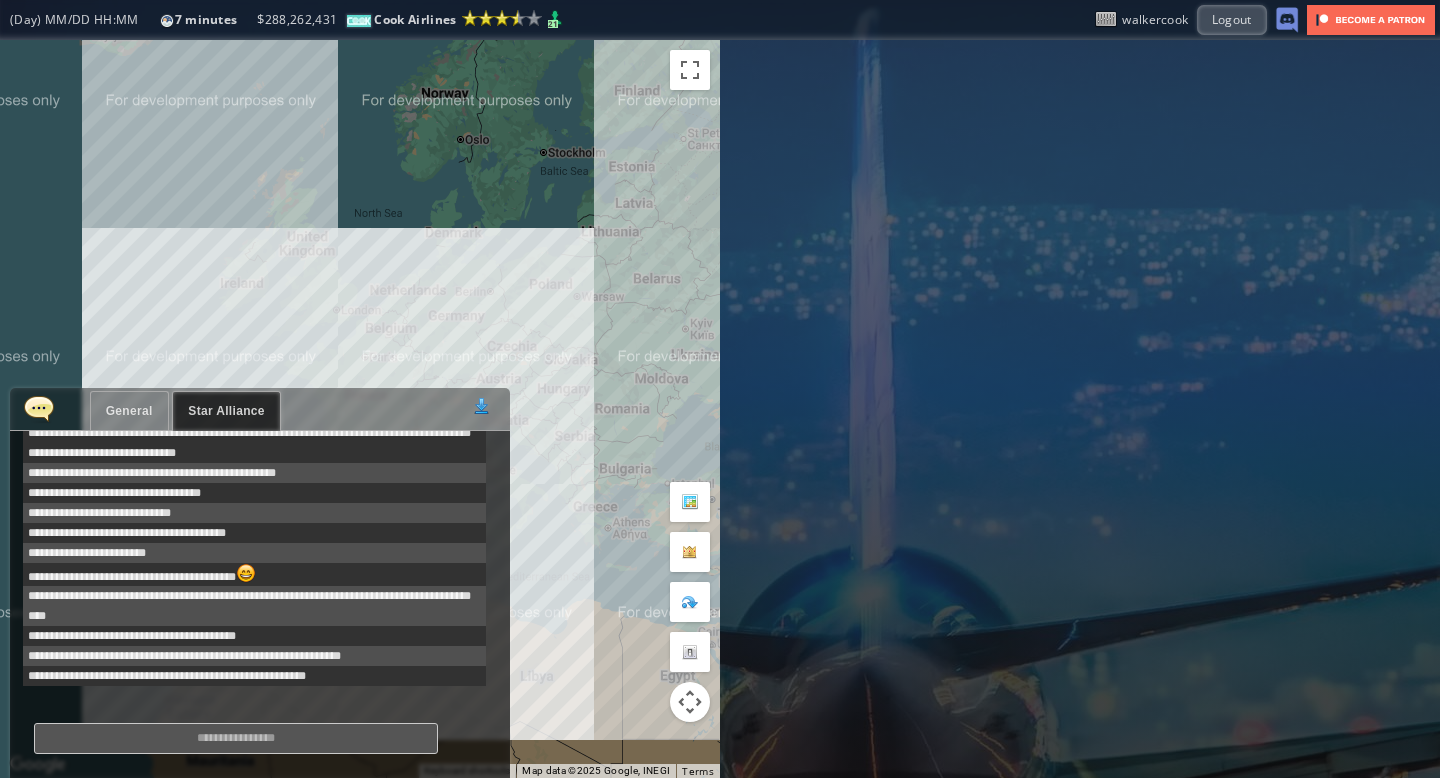 click at bounding box center [236, 738] 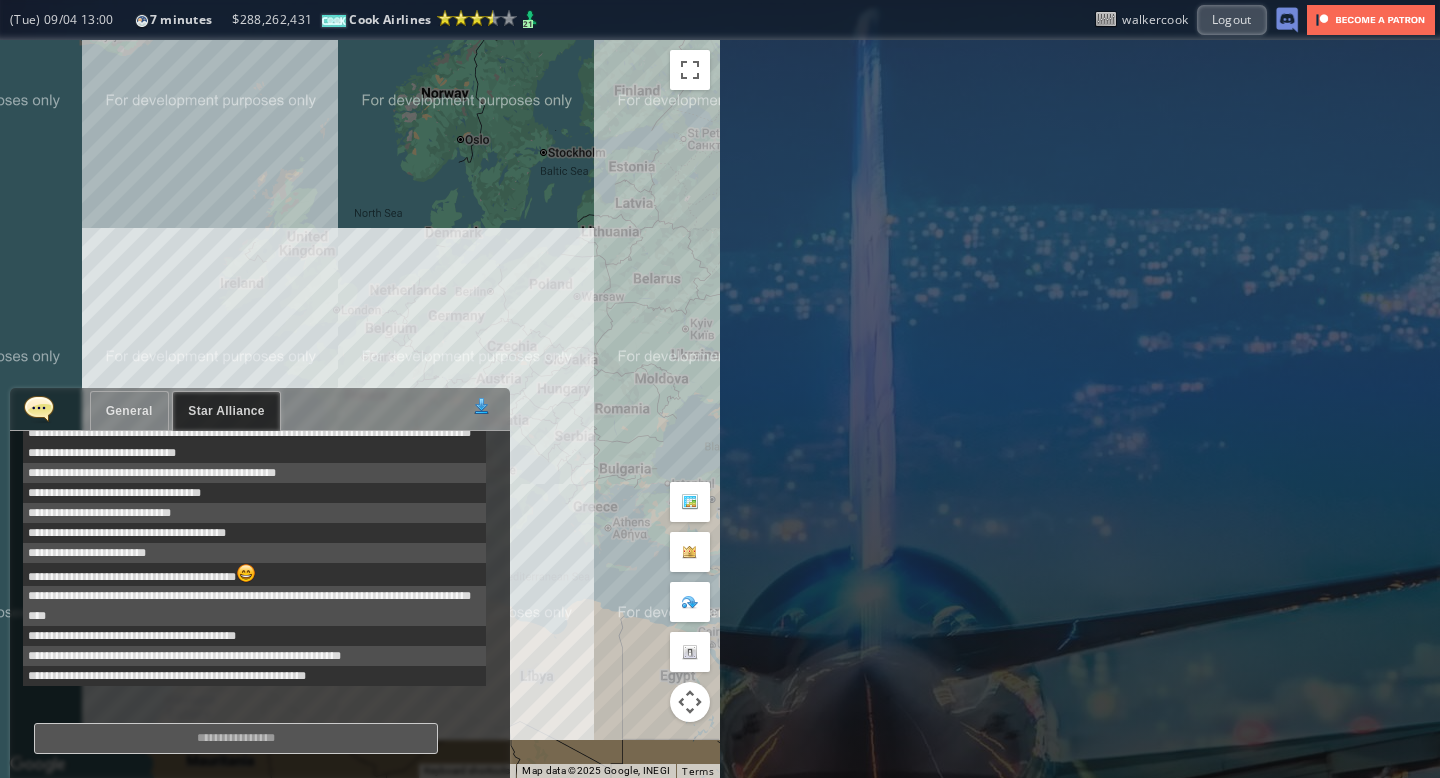 click on "General" at bounding box center (129, 411) 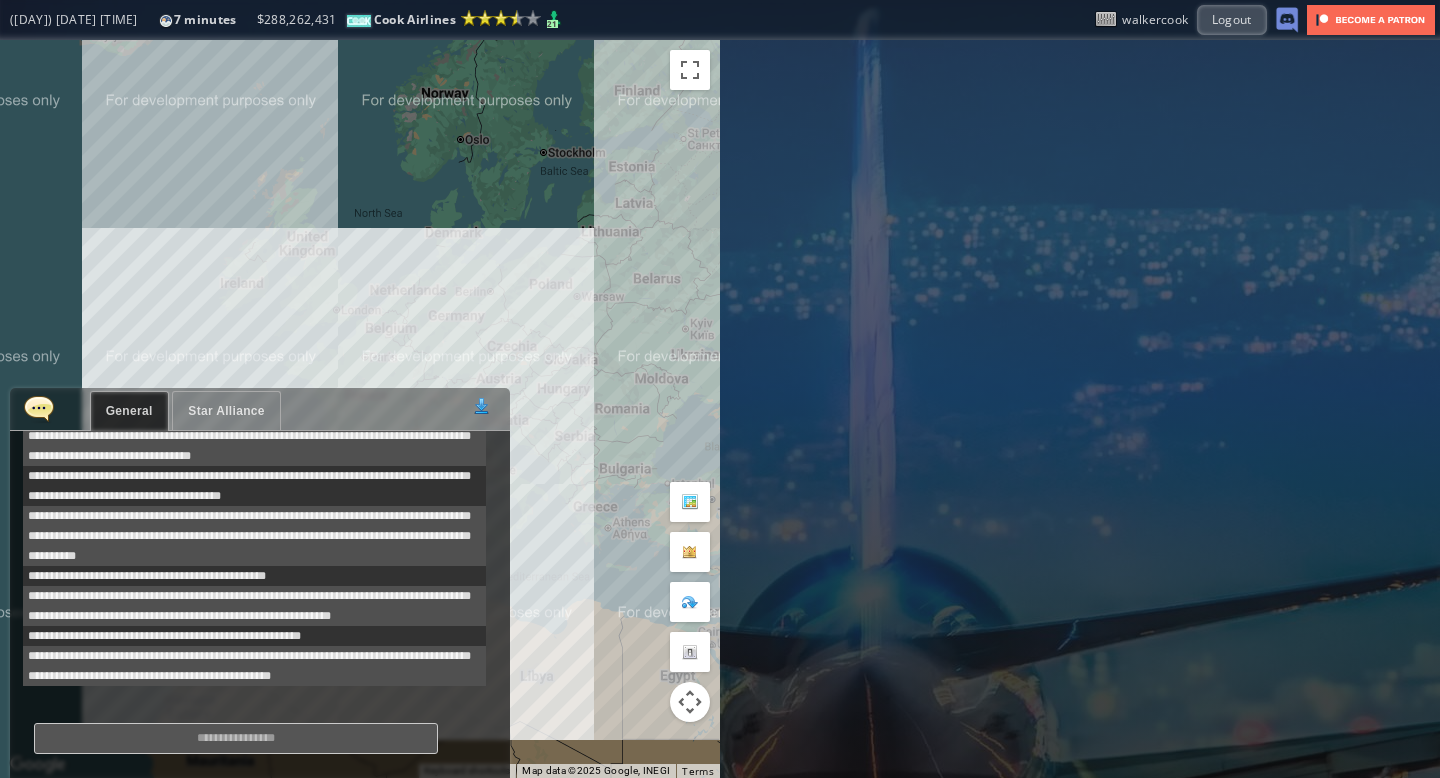 click at bounding box center (39, 408) 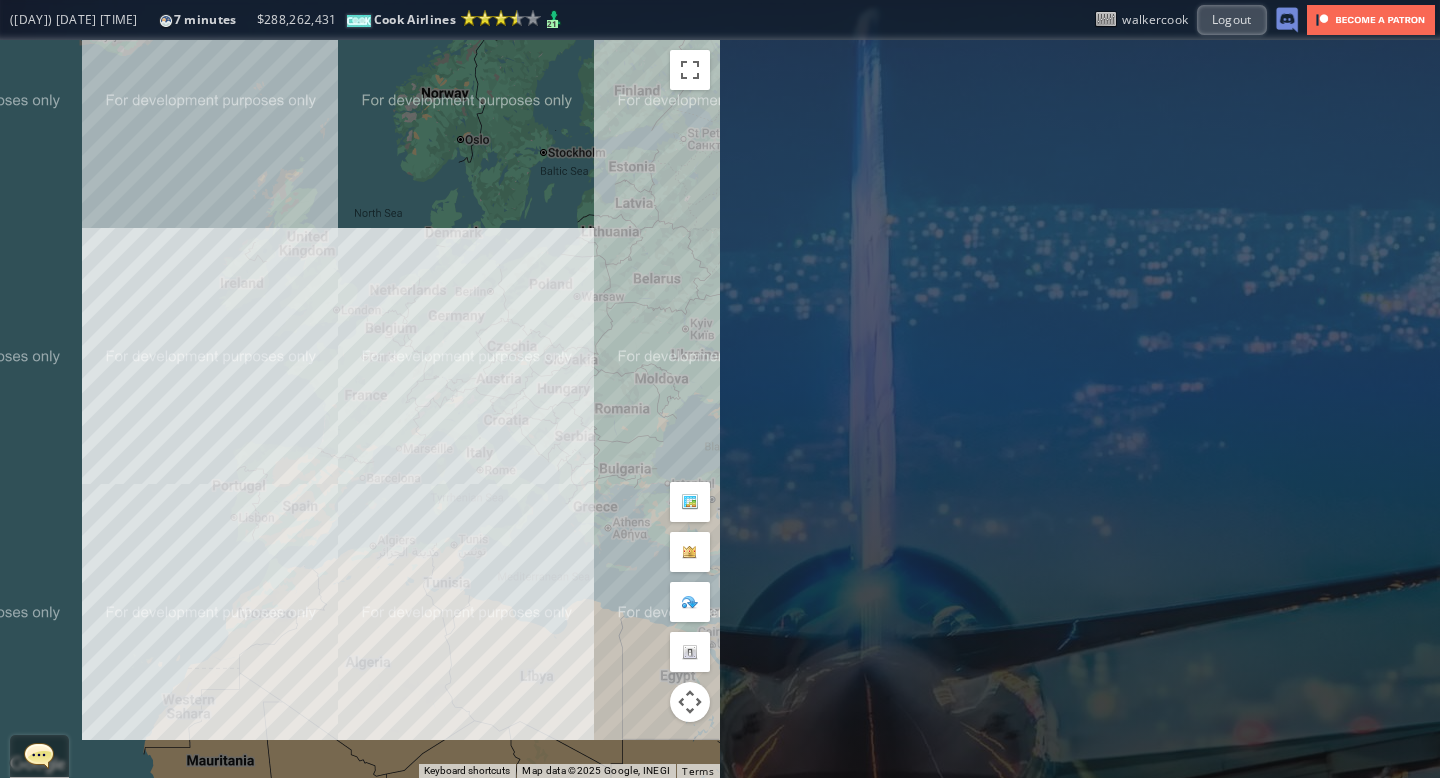 click at bounding box center [39, 755] 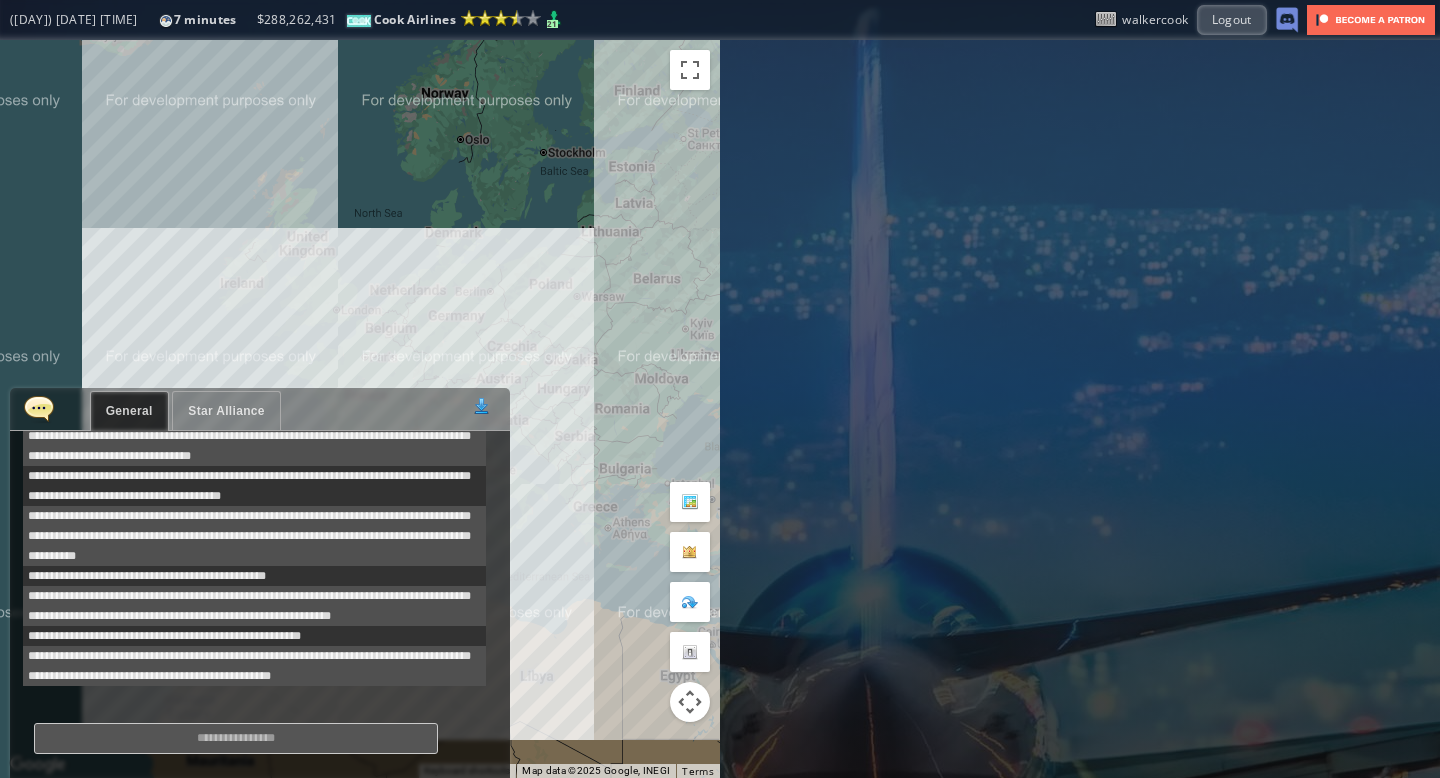 scroll, scrollTop: 678, scrollLeft: 0, axis: vertical 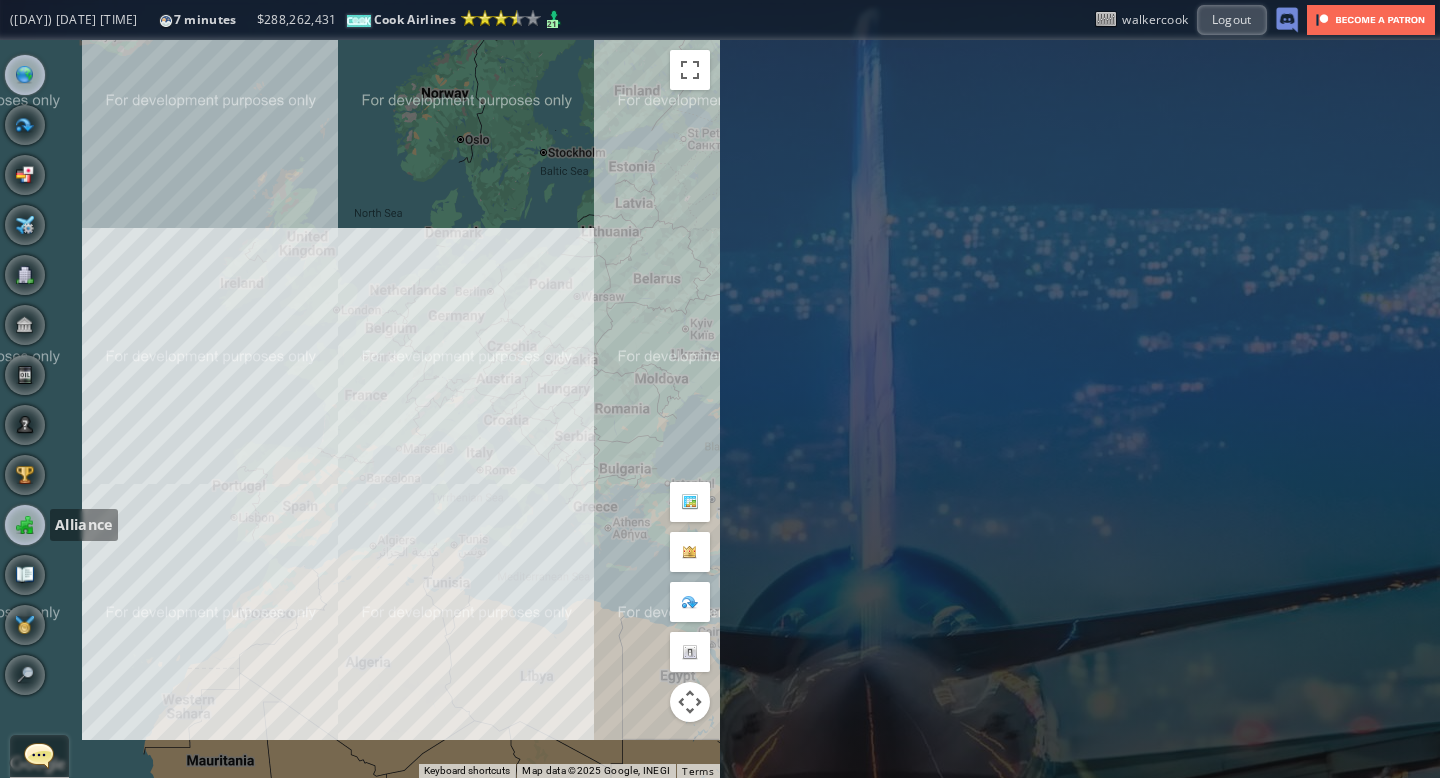 click at bounding box center [25, 525] 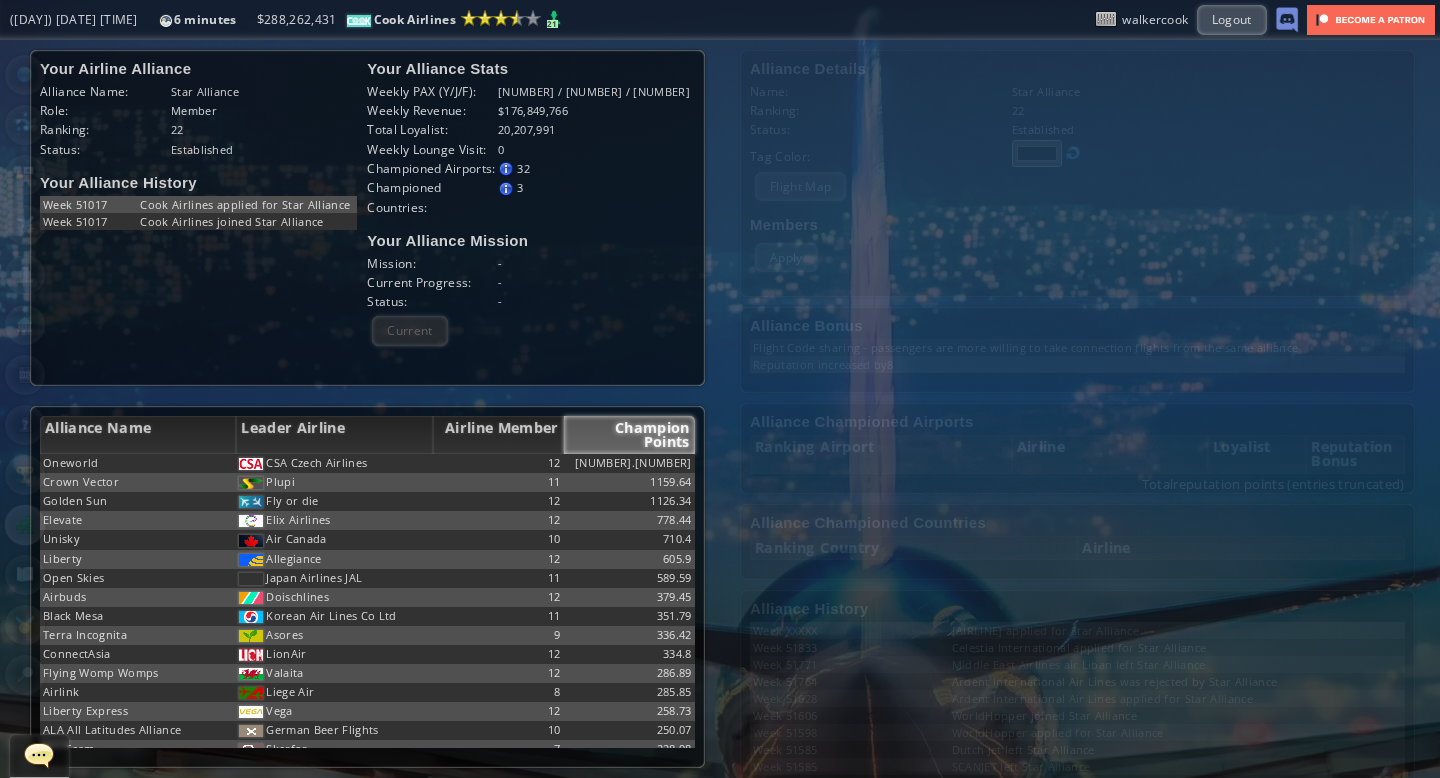 scroll, scrollTop: 400, scrollLeft: 0, axis: vertical 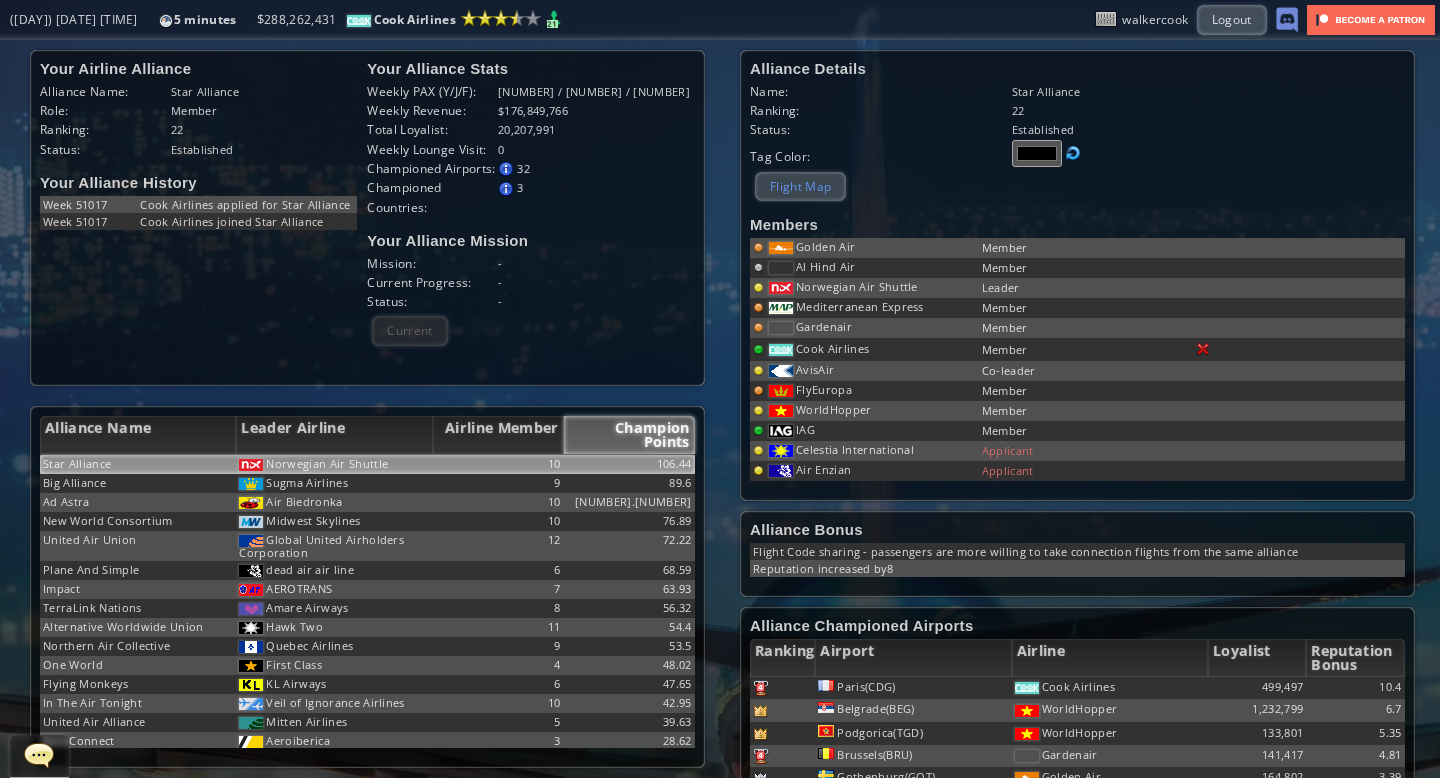 click on "Flight Map" at bounding box center [800, 186] 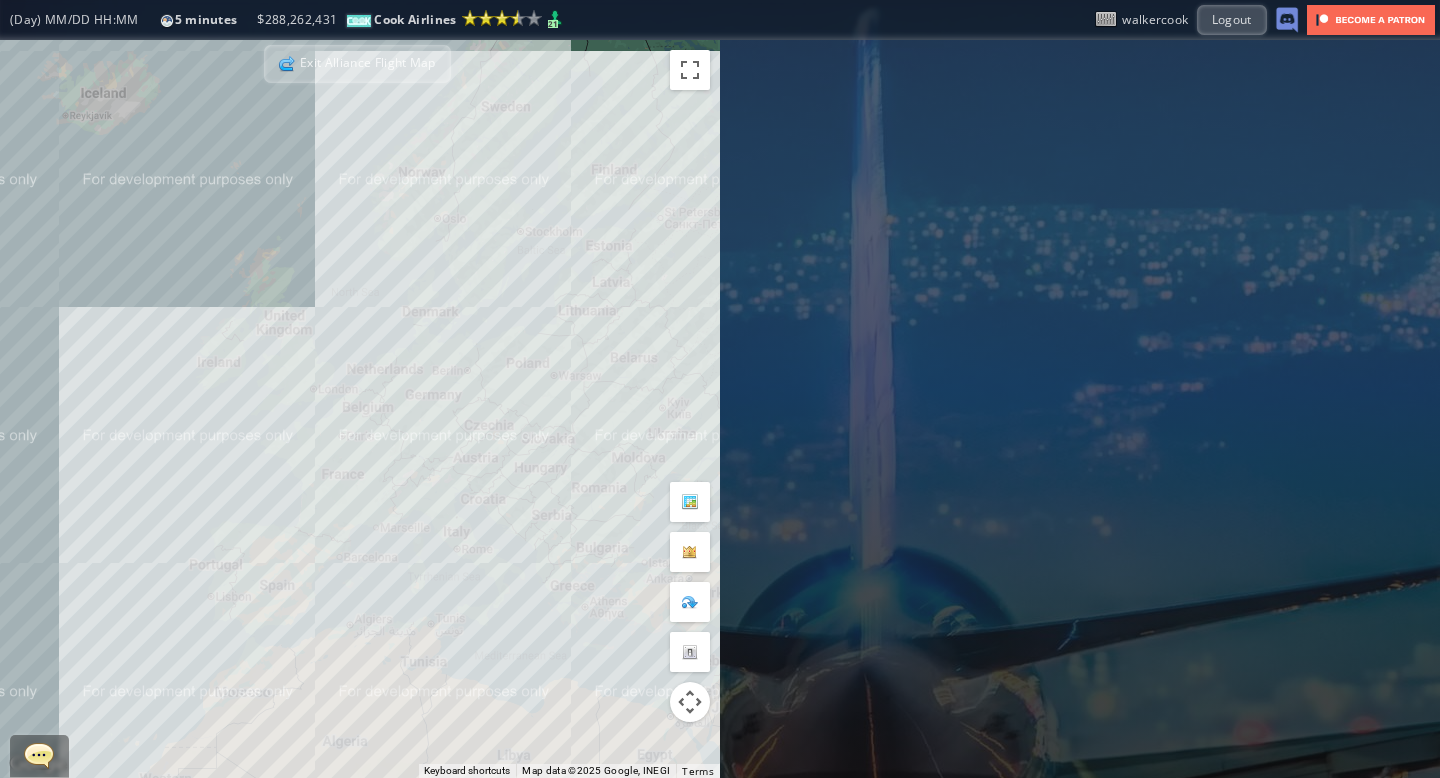 drag, startPoint x: 309, startPoint y: 570, endPoint x: 429, endPoint y: 649, distance: 143.66975 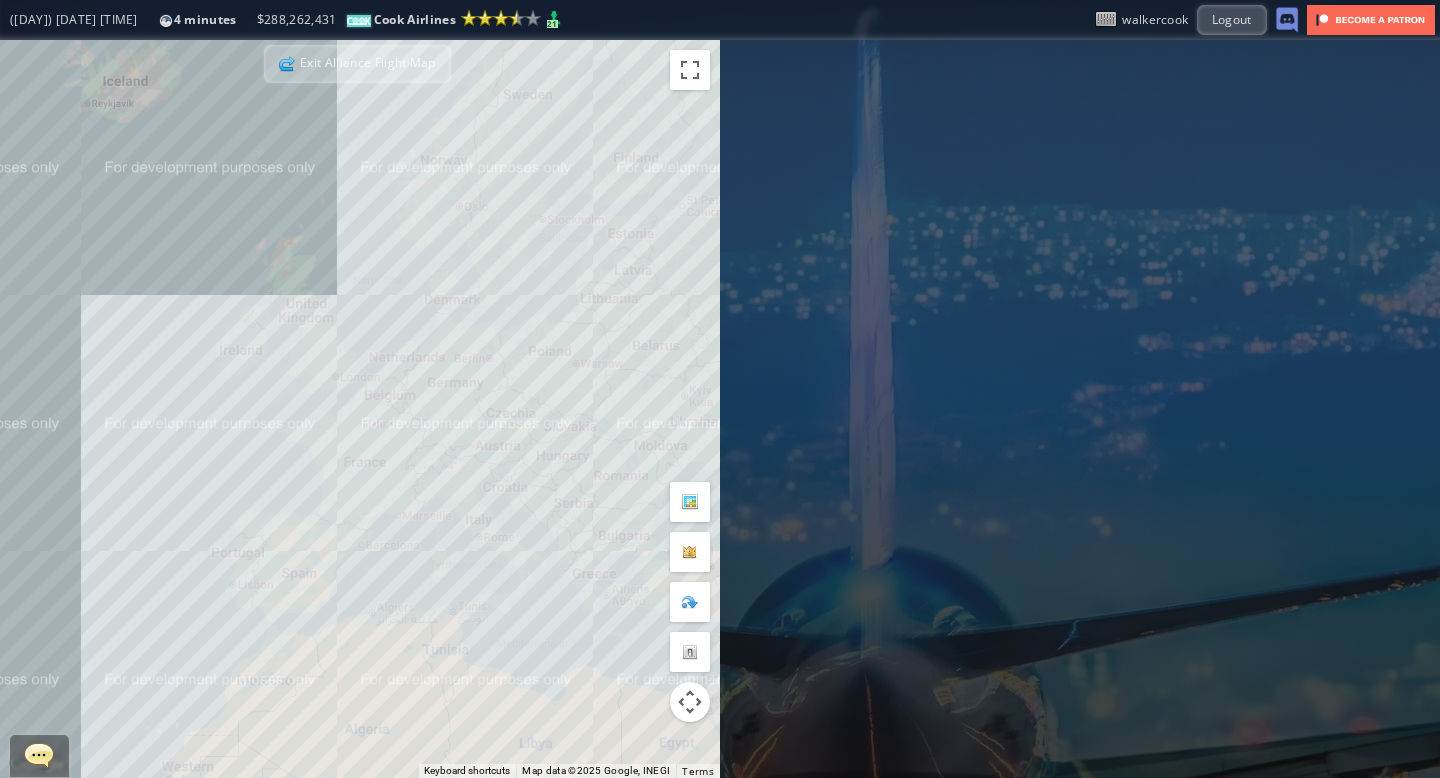 drag, startPoint x: 198, startPoint y: 485, endPoint x: 164, endPoint y: 446, distance: 51.739735 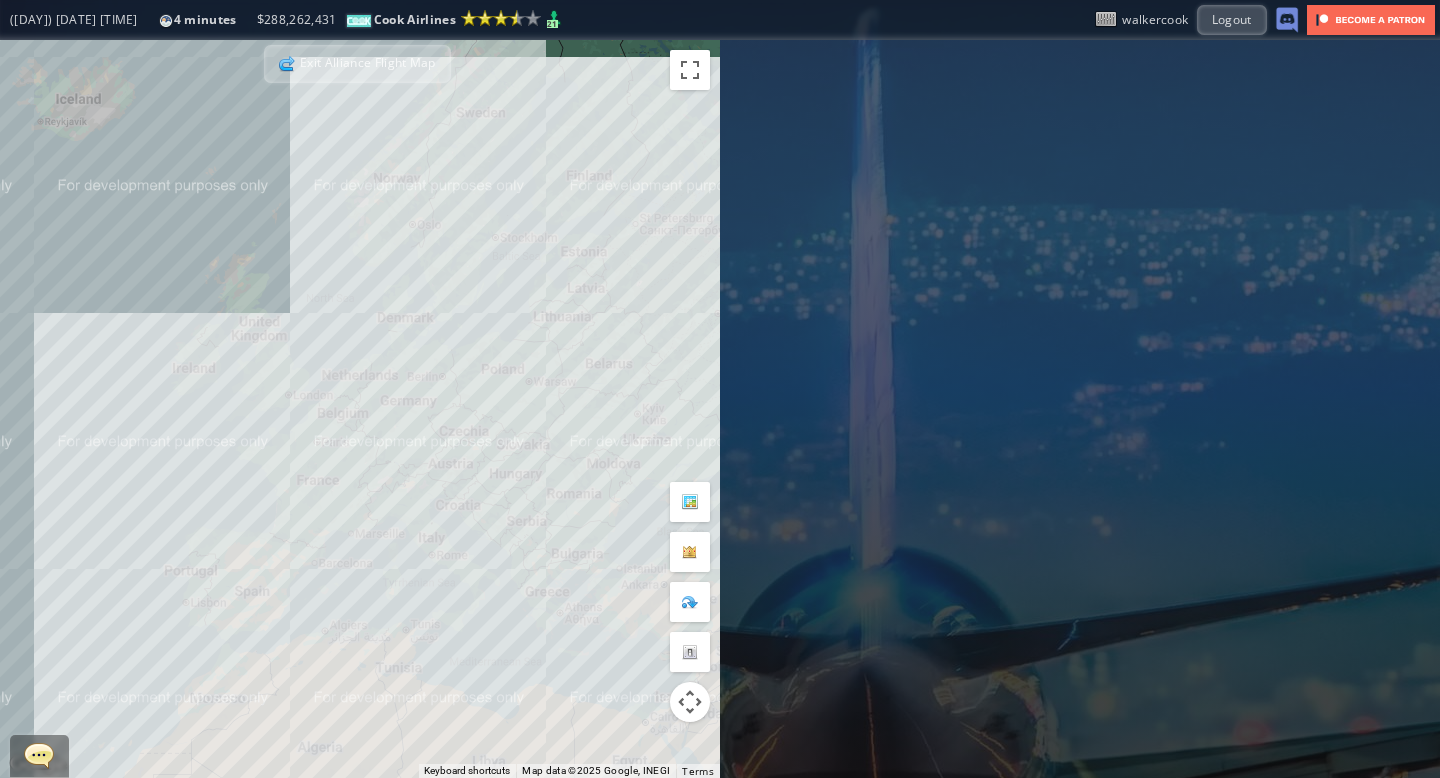 drag, startPoint x: 106, startPoint y: 451, endPoint x: 91, endPoint y: 469, distance: 23.43075 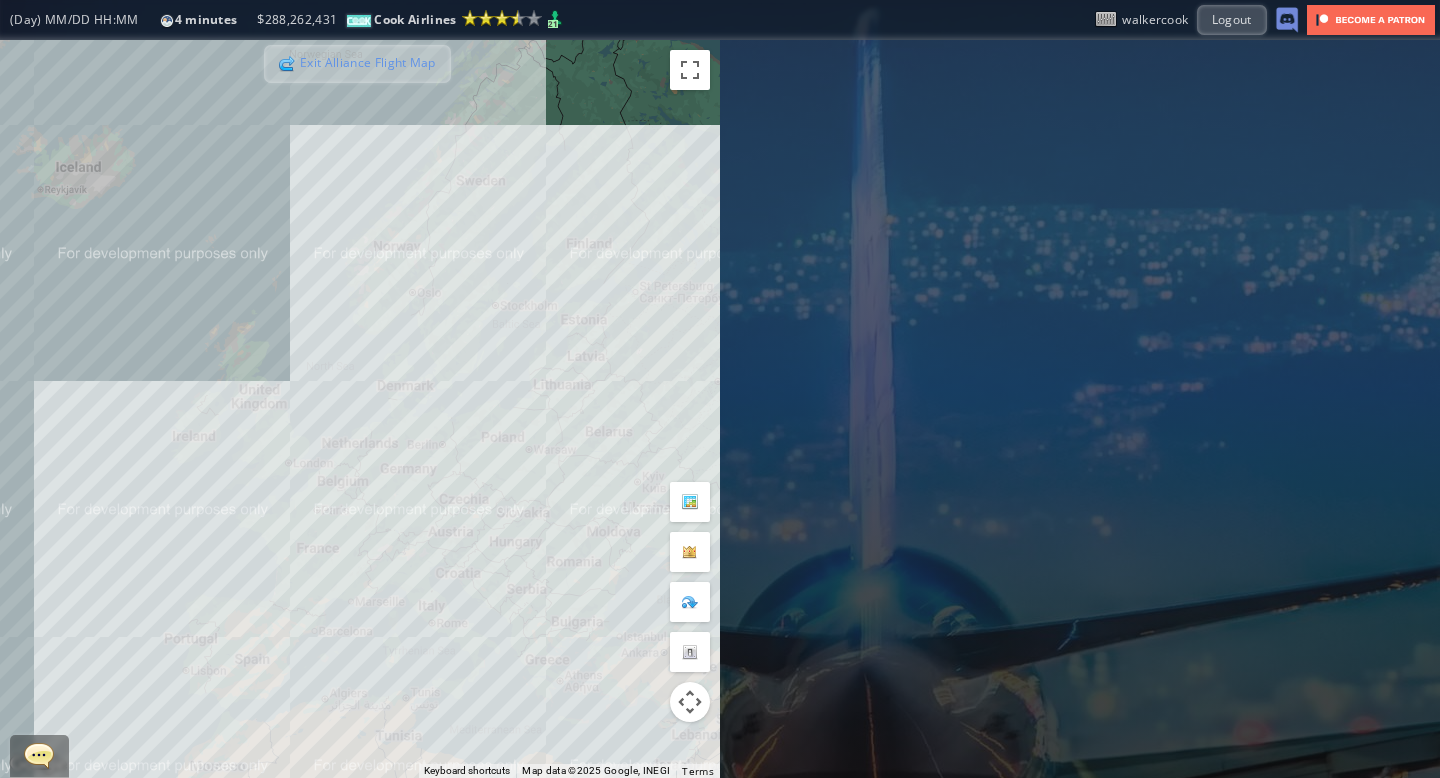 click on "Exit Alliance Flight Map" at bounding box center [357, 64] 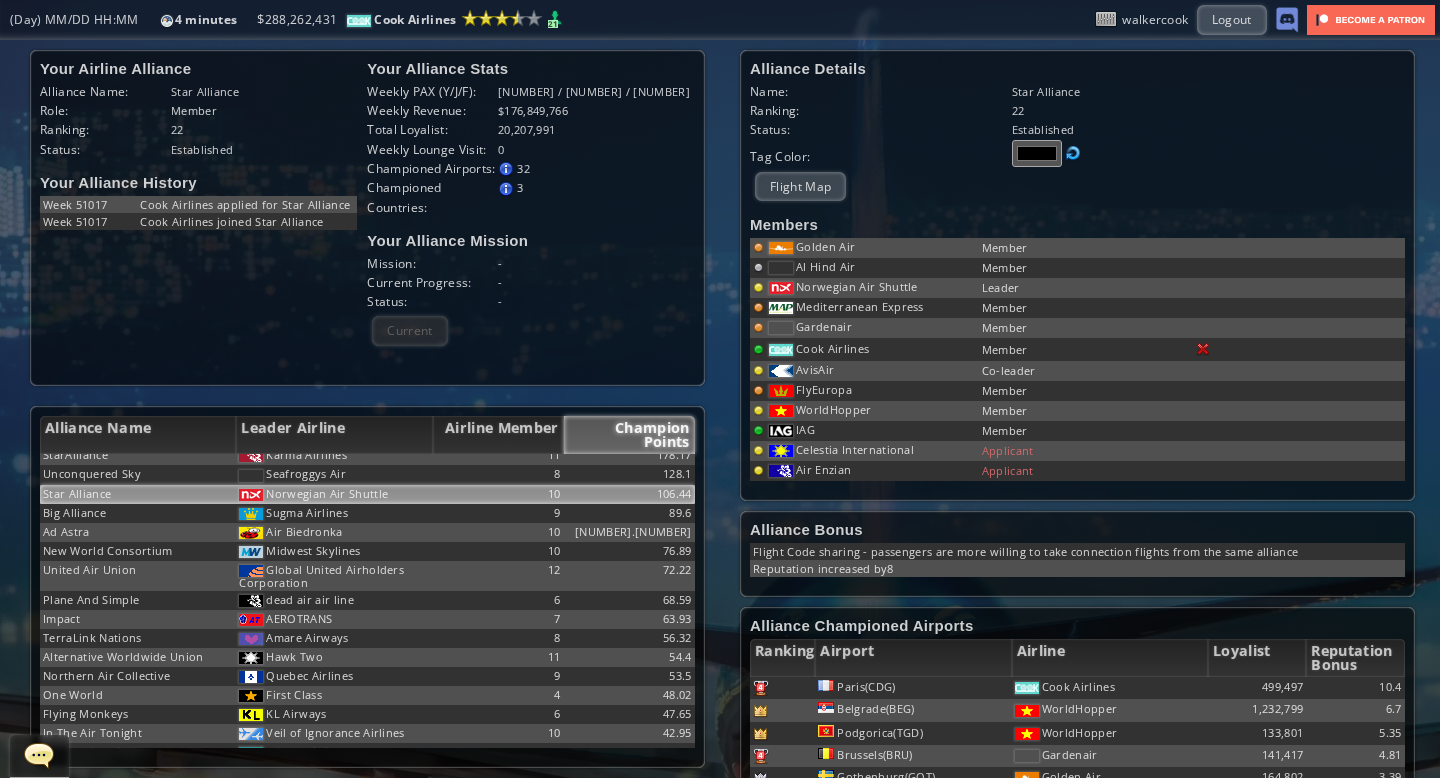 scroll, scrollTop: 368, scrollLeft: 0, axis: vertical 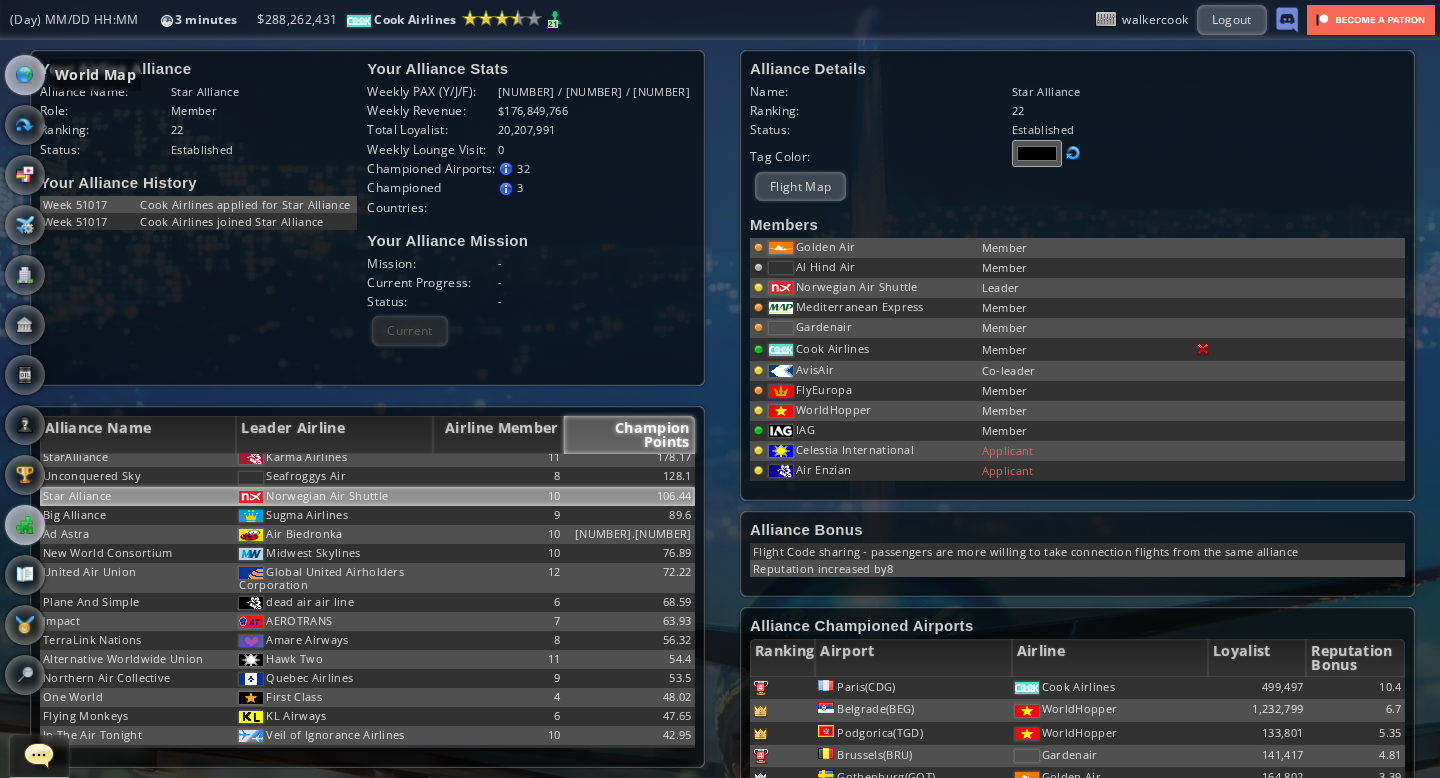 click at bounding box center [25, 75] 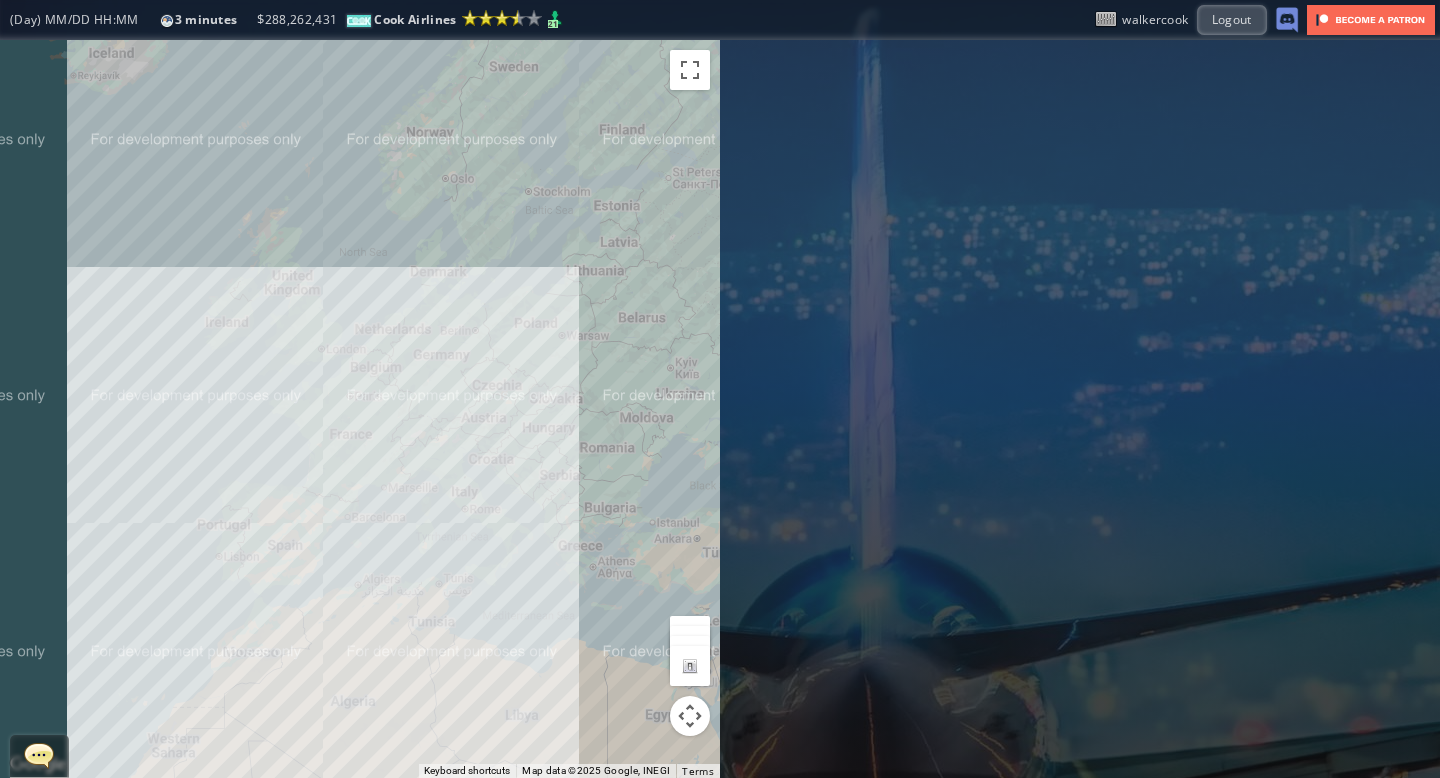 drag, startPoint x: 277, startPoint y: 285, endPoint x: 309, endPoint y: 170, distance: 119.36918 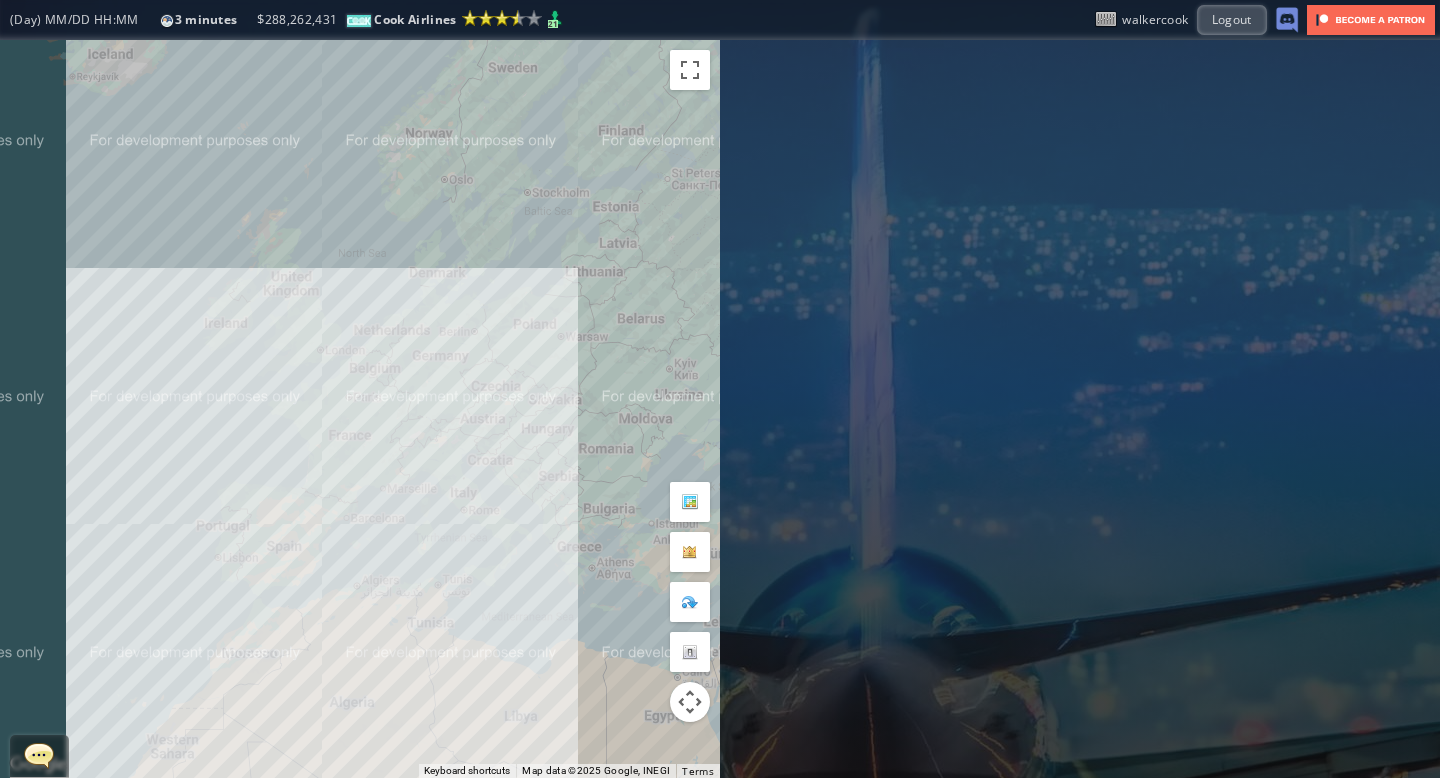 drag, startPoint x: 151, startPoint y: 309, endPoint x: 193, endPoint y: 312, distance: 42.107006 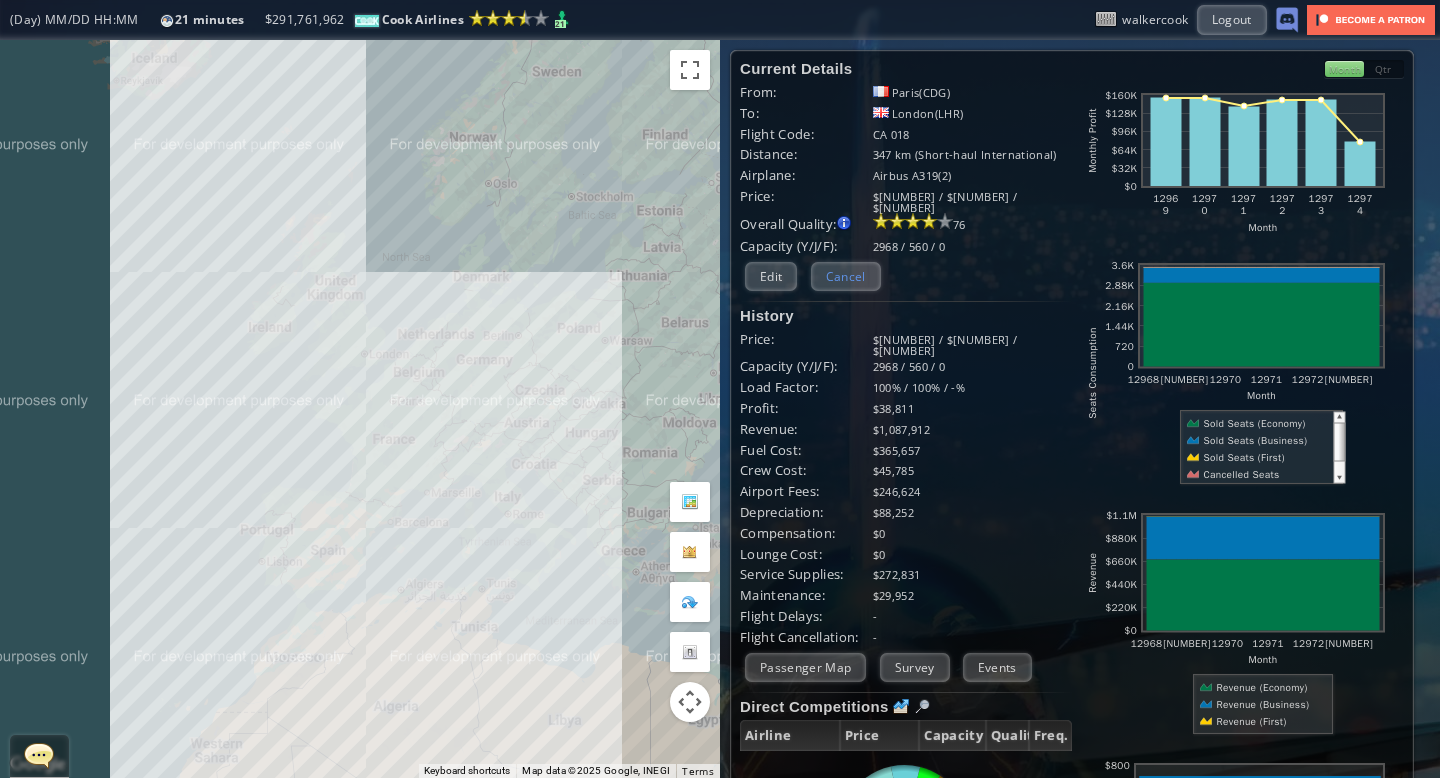click on "Cancel" at bounding box center (846, 276) 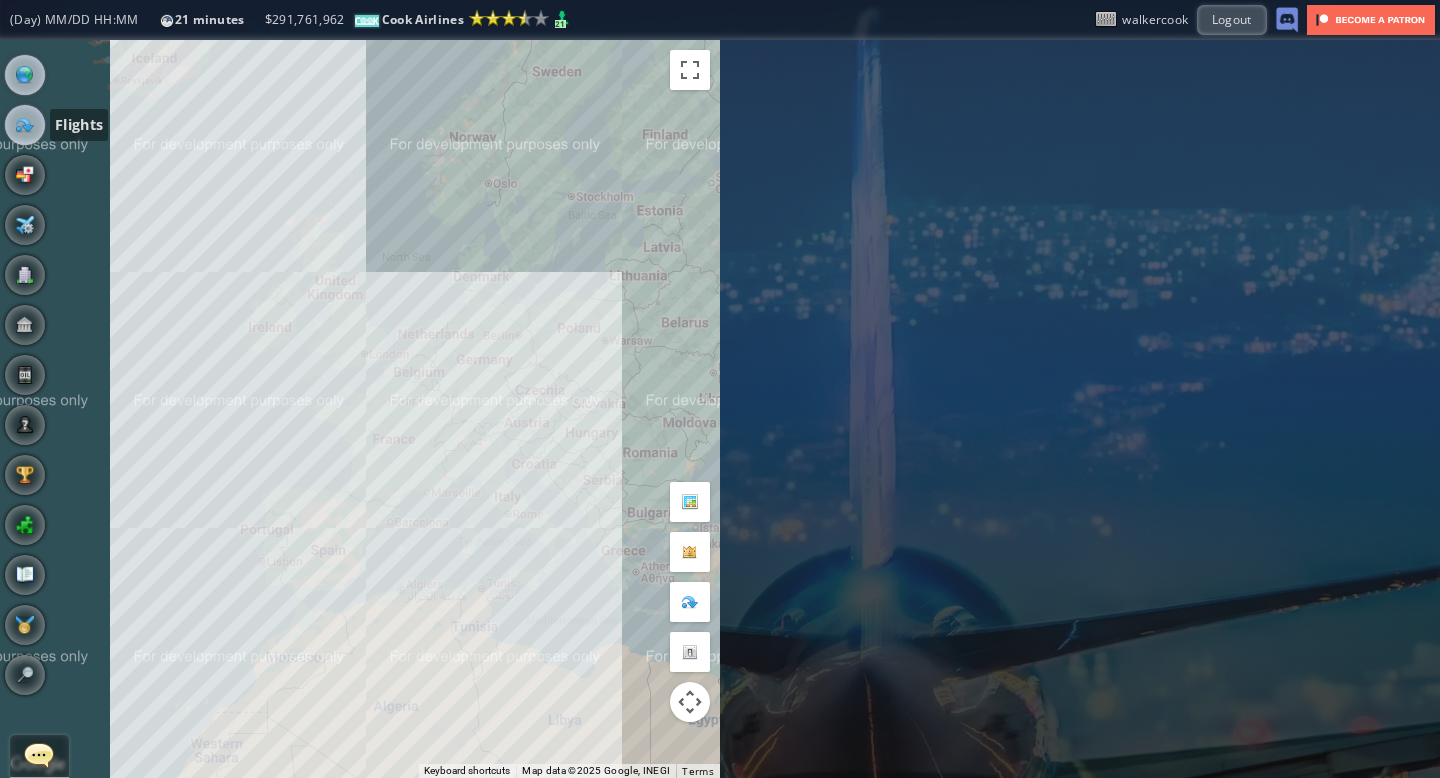 click at bounding box center [25, 125] 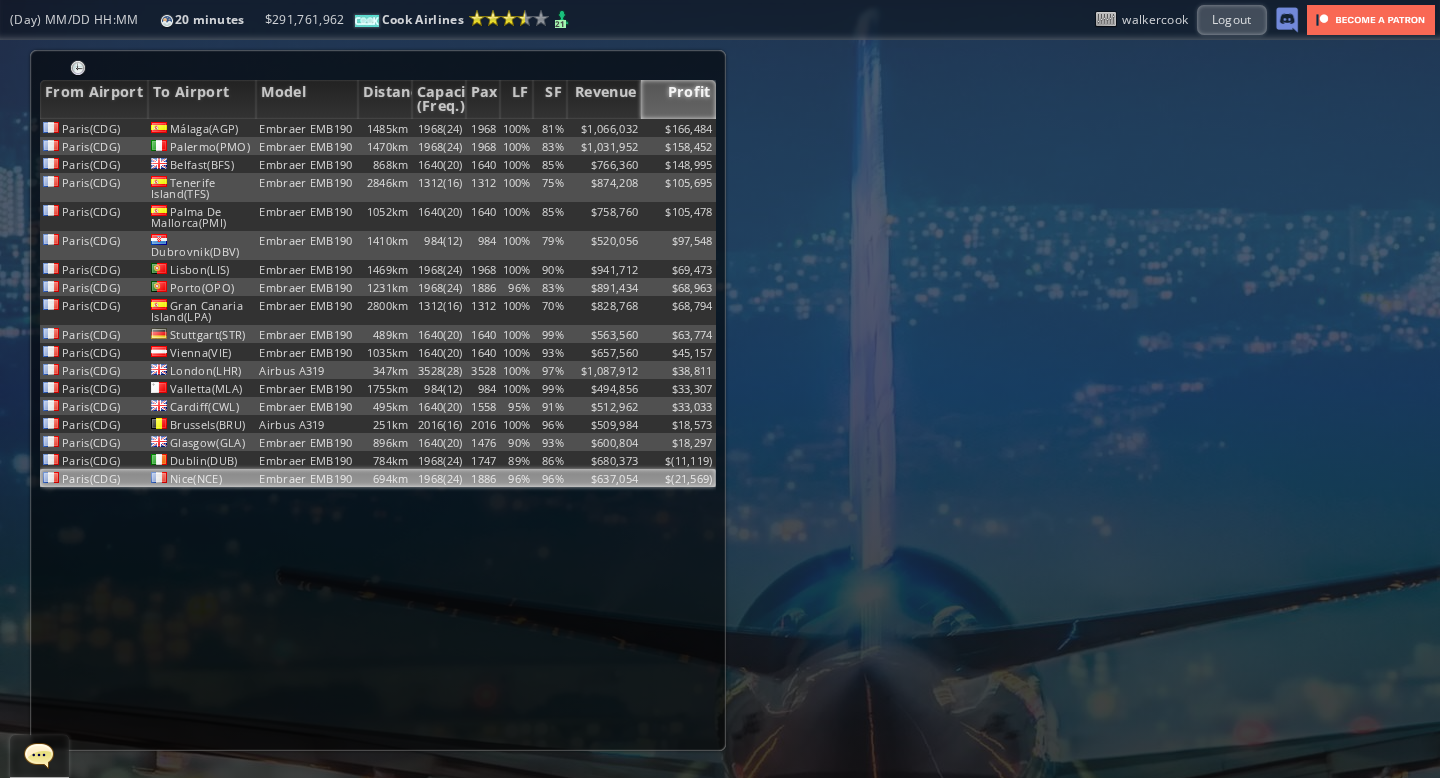 click on "96%" at bounding box center (550, 128) 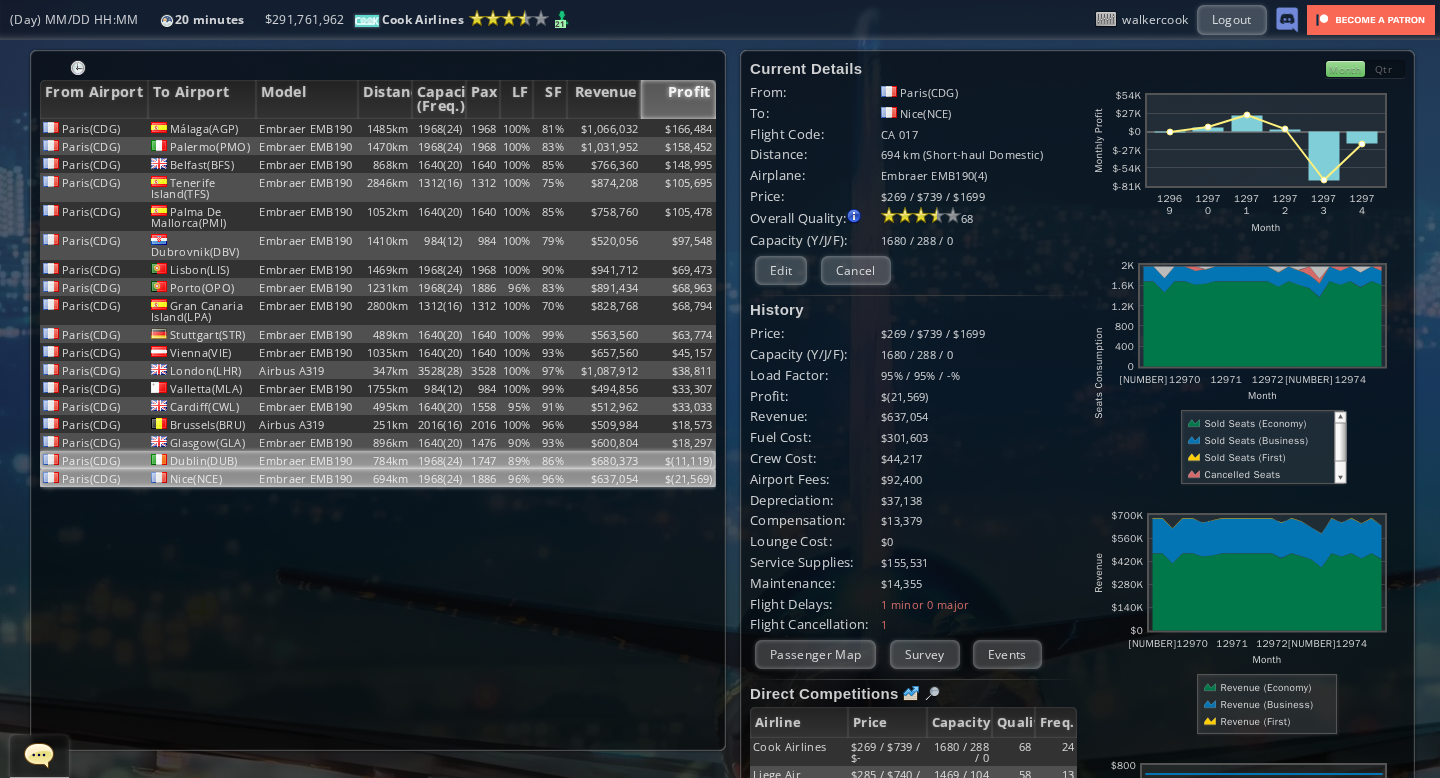 click on "86%" at bounding box center [550, 128] 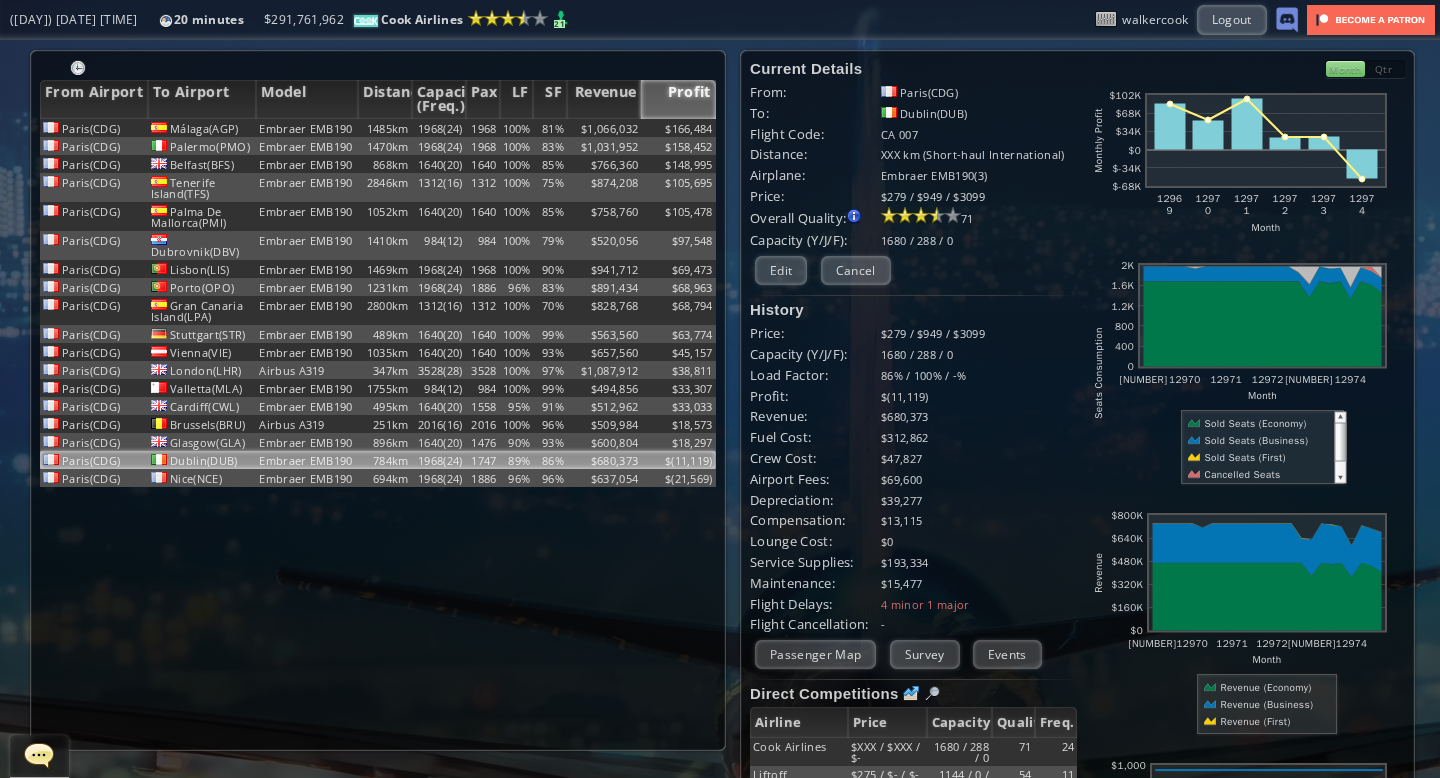 click at bounding box center (39, 755) 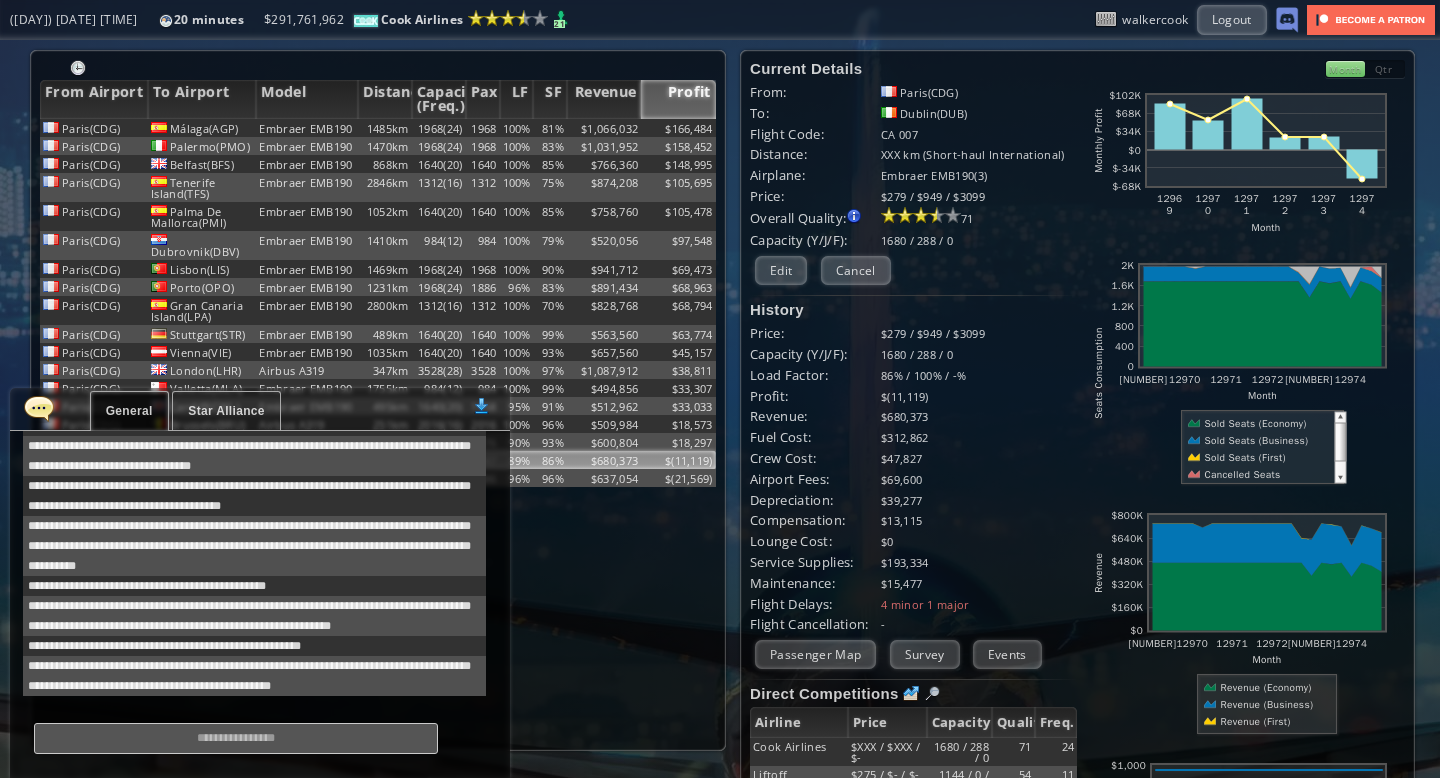scroll, scrollTop: 678, scrollLeft: 0, axis: vertical 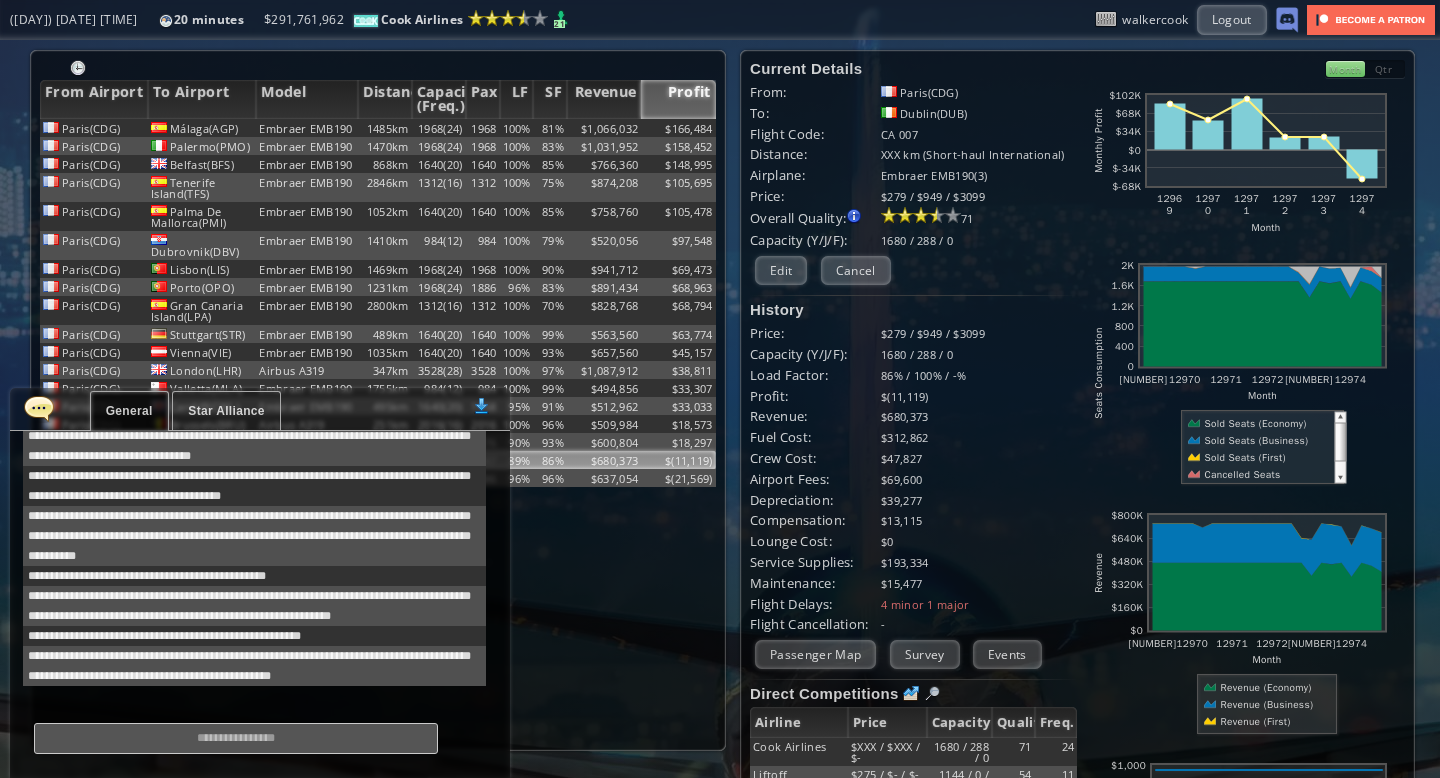 click on "Star Alliance" at bounding box center [226, 411] 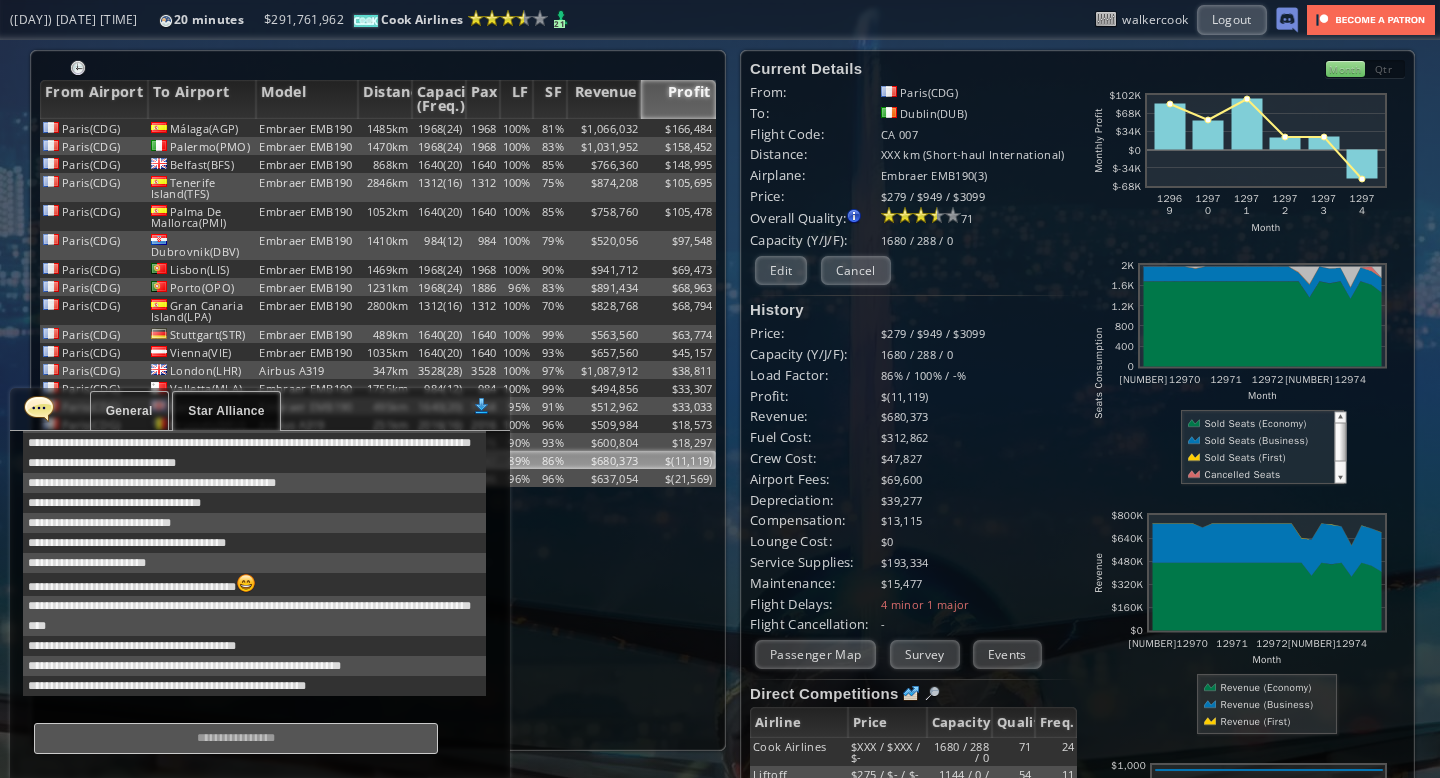 scroll, scrollTop: 304, scrollLeft: 0, axis: vertical 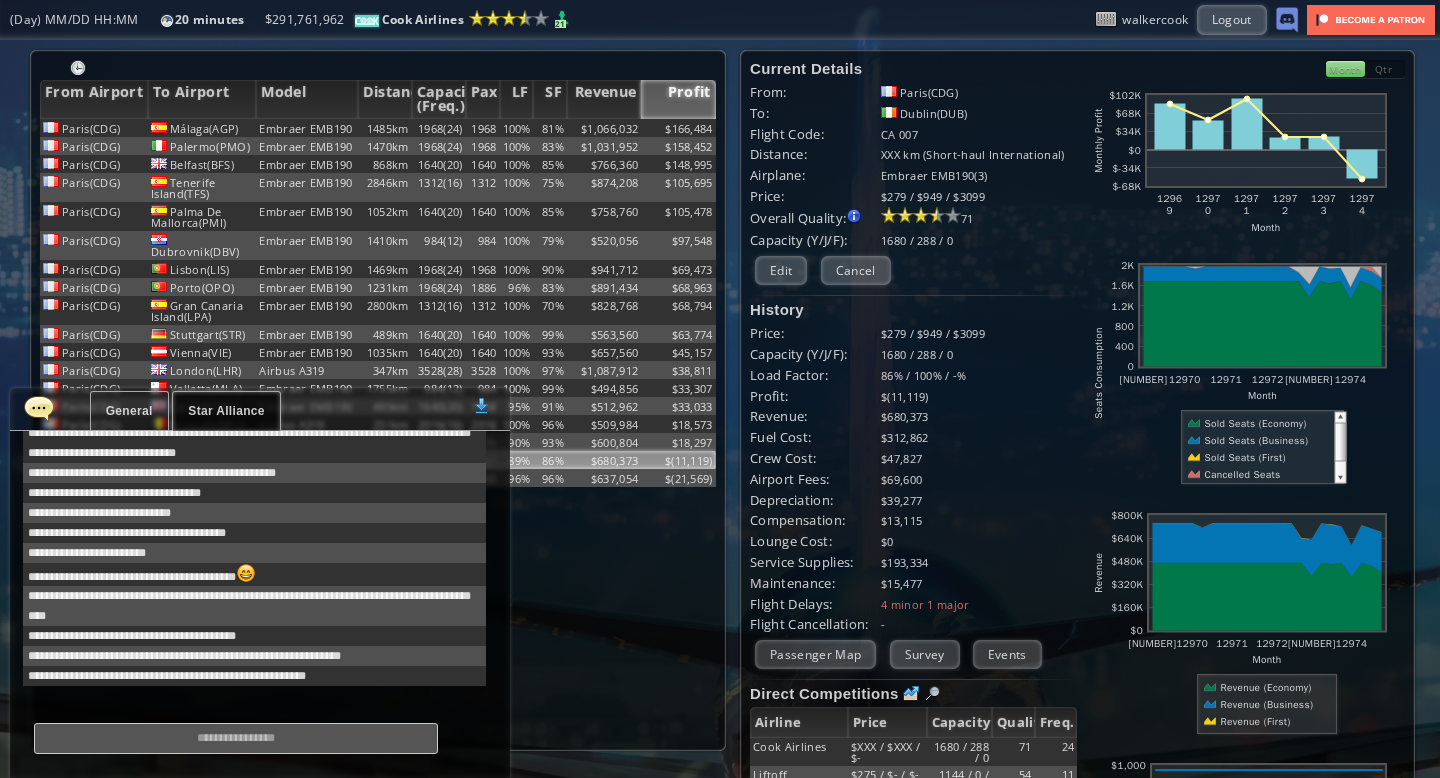click at bounding box center (236, 738) 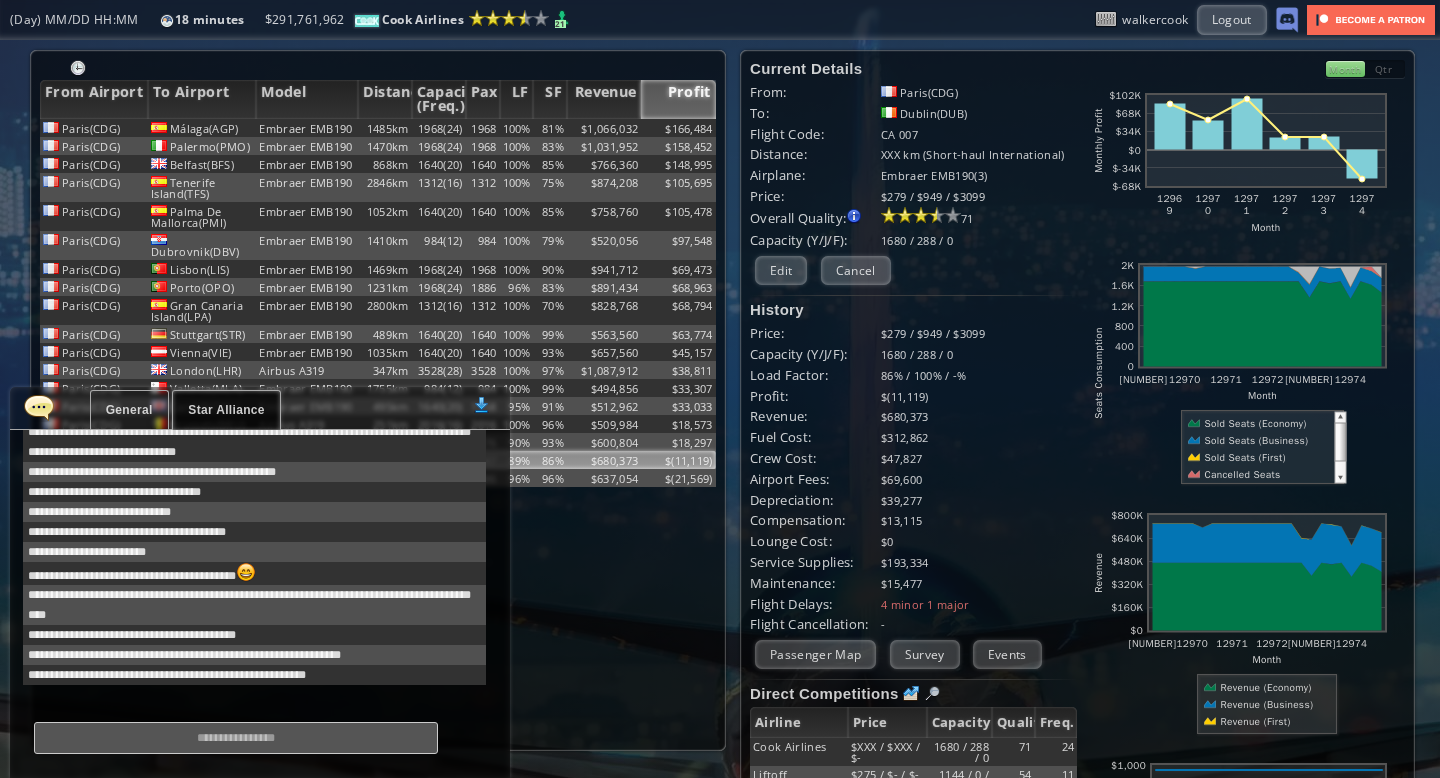 scroll, scrollTop: 0, scrollLeft: 0, axis: both 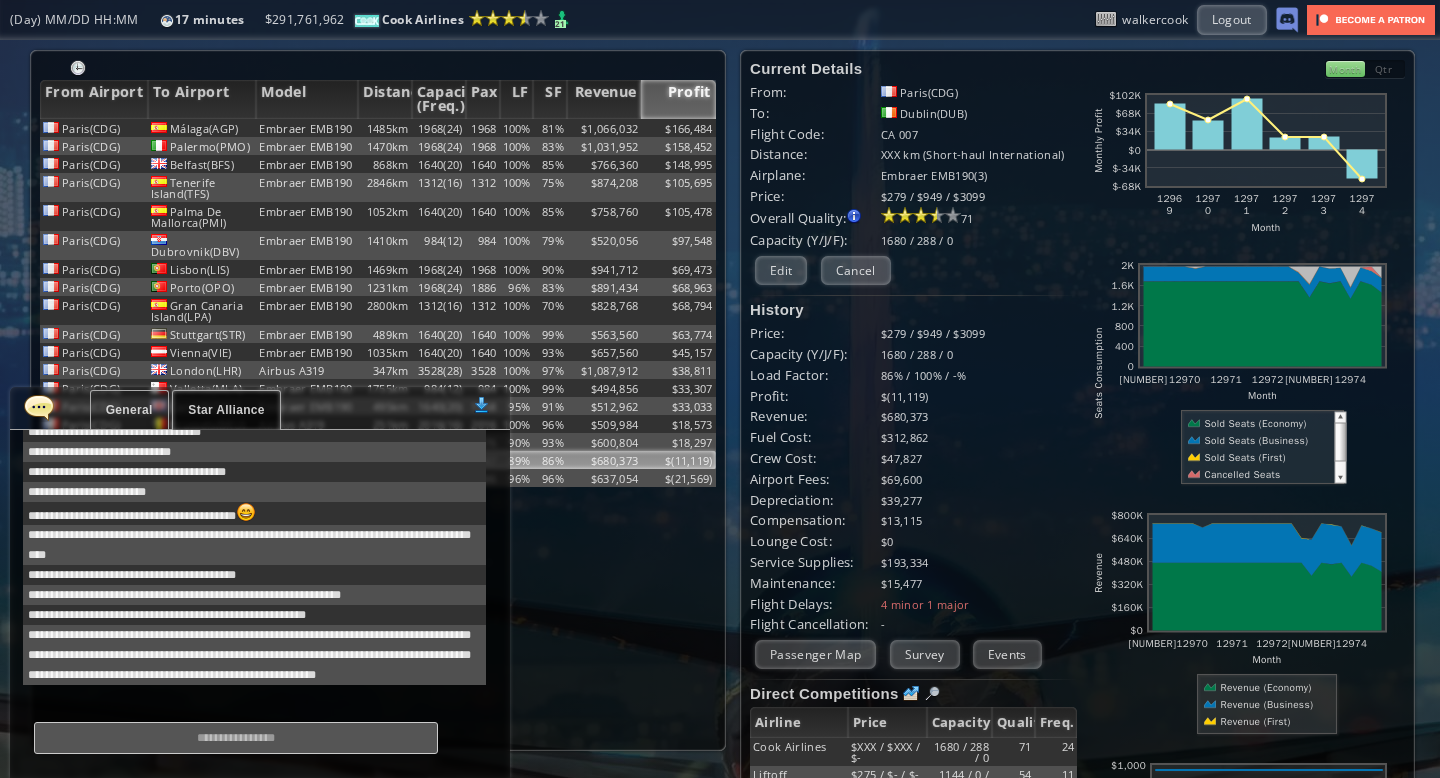 click on "General" at bounding box center (129, 410) 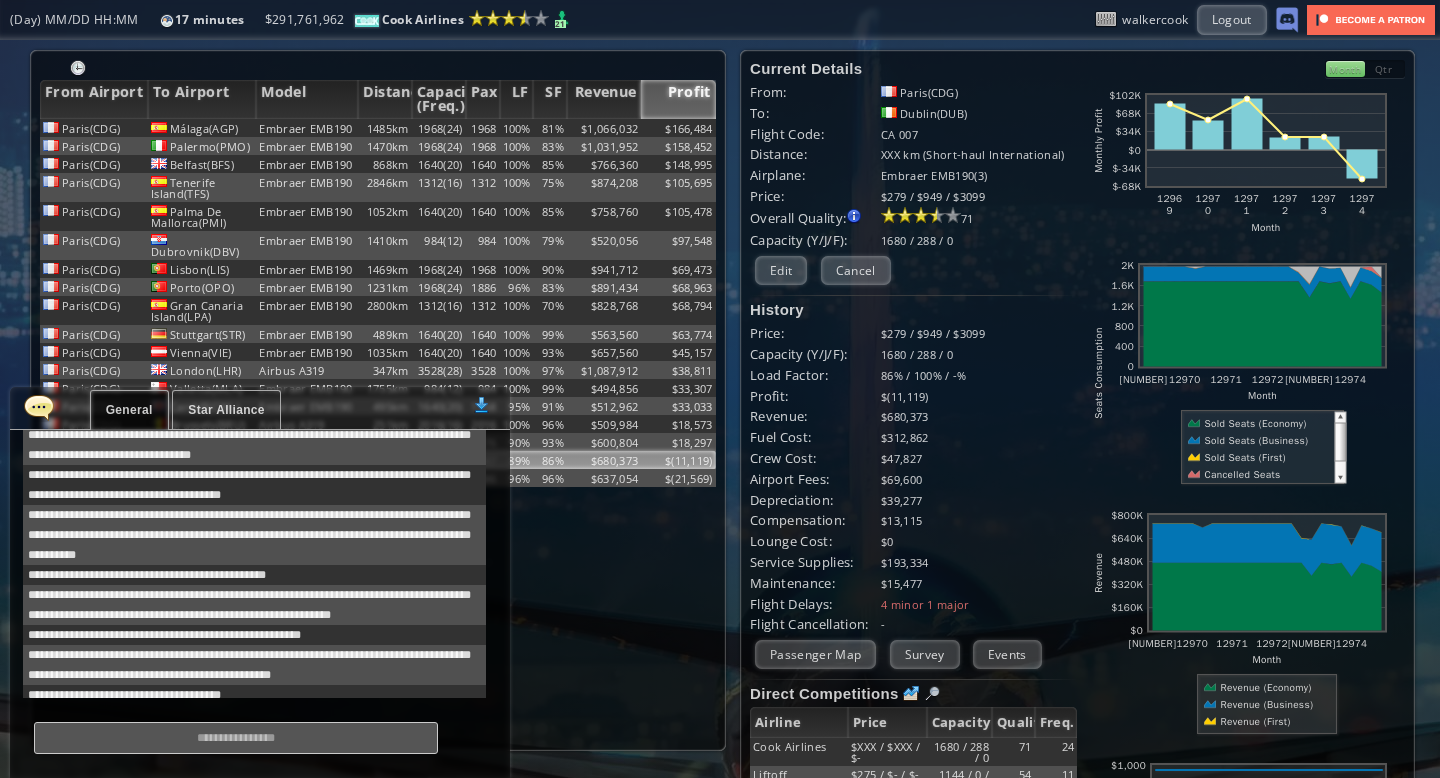 scroll, scrollTop: 698, scrollLeft: 0, axis: vertical 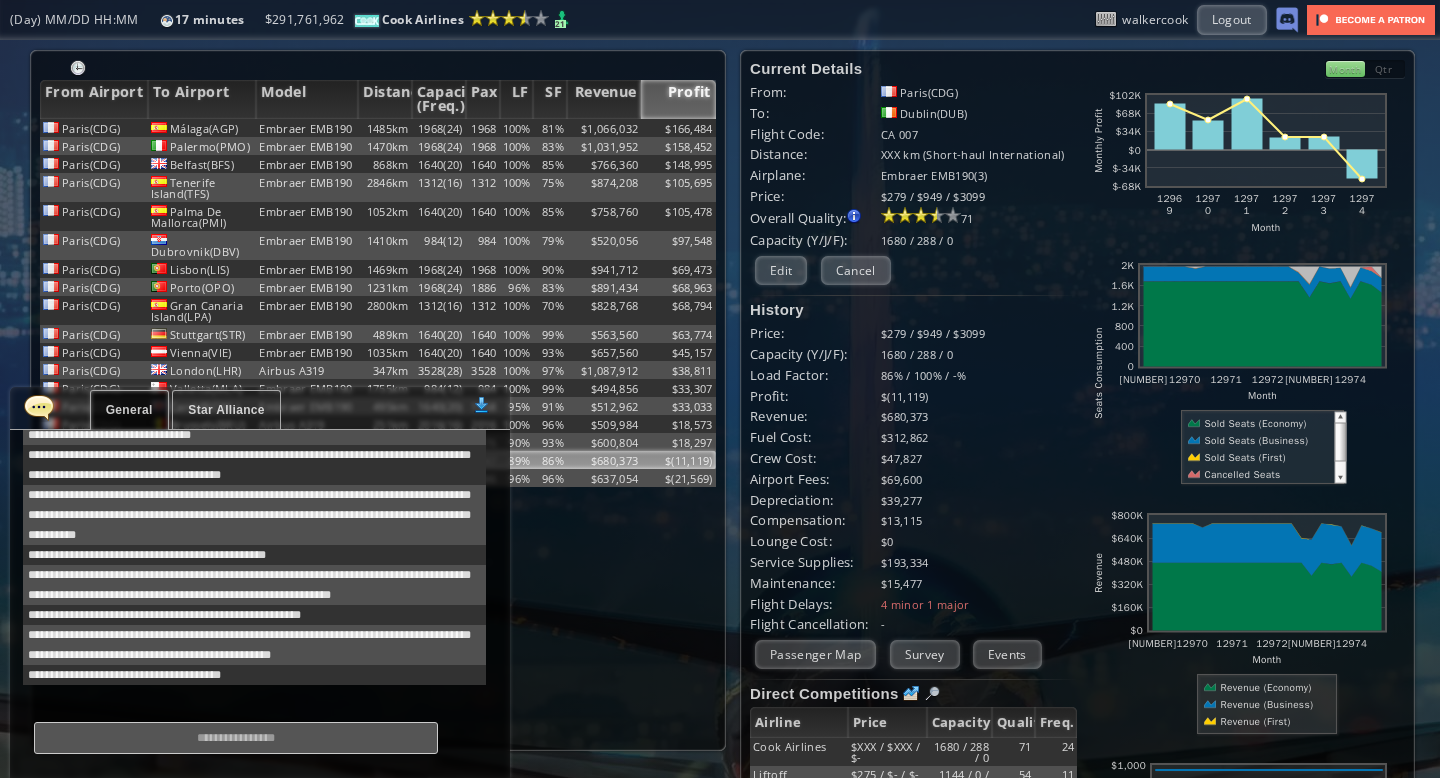 click on "Star Alliance" at bounding box center [226, 410] 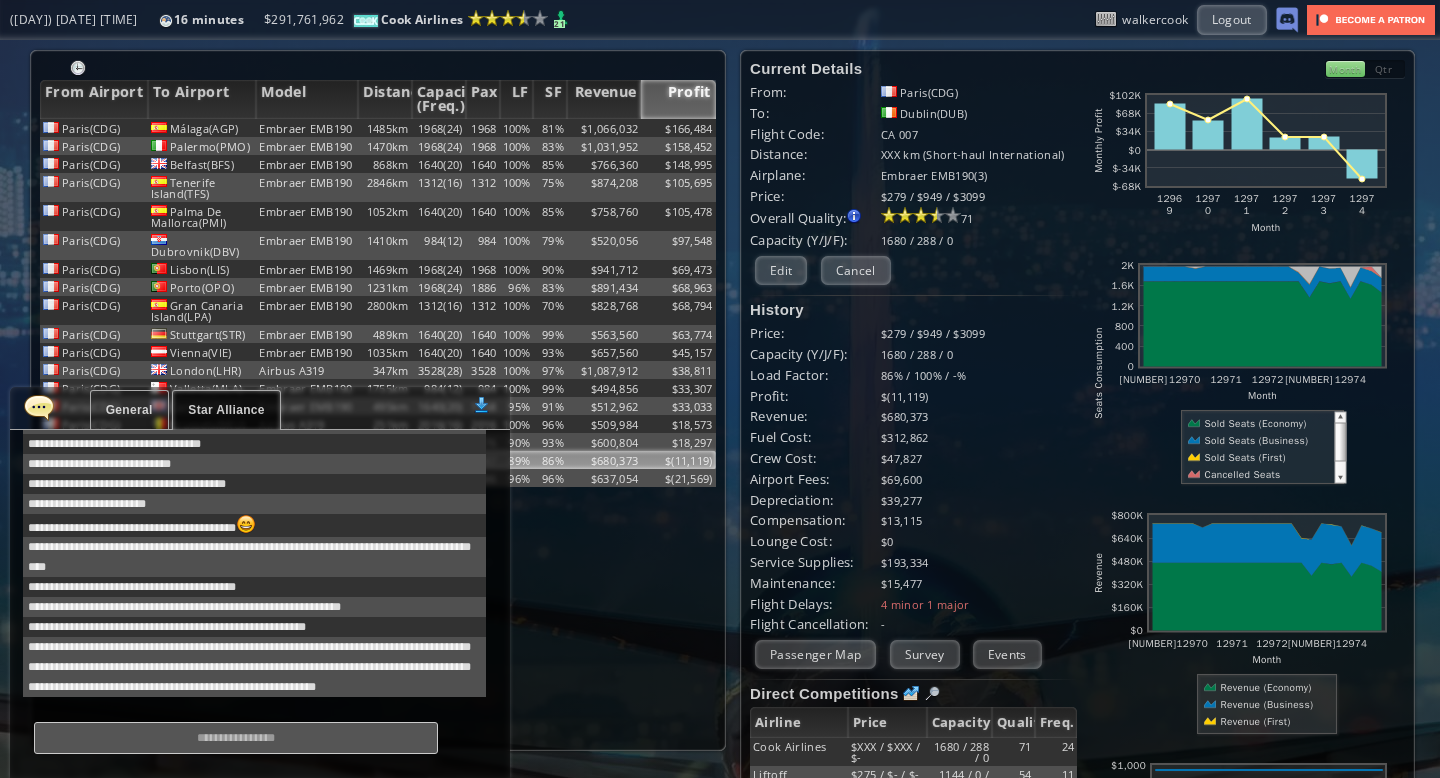 scroll, scrollTop: 364, scrollLeft: 0, axis: vertical 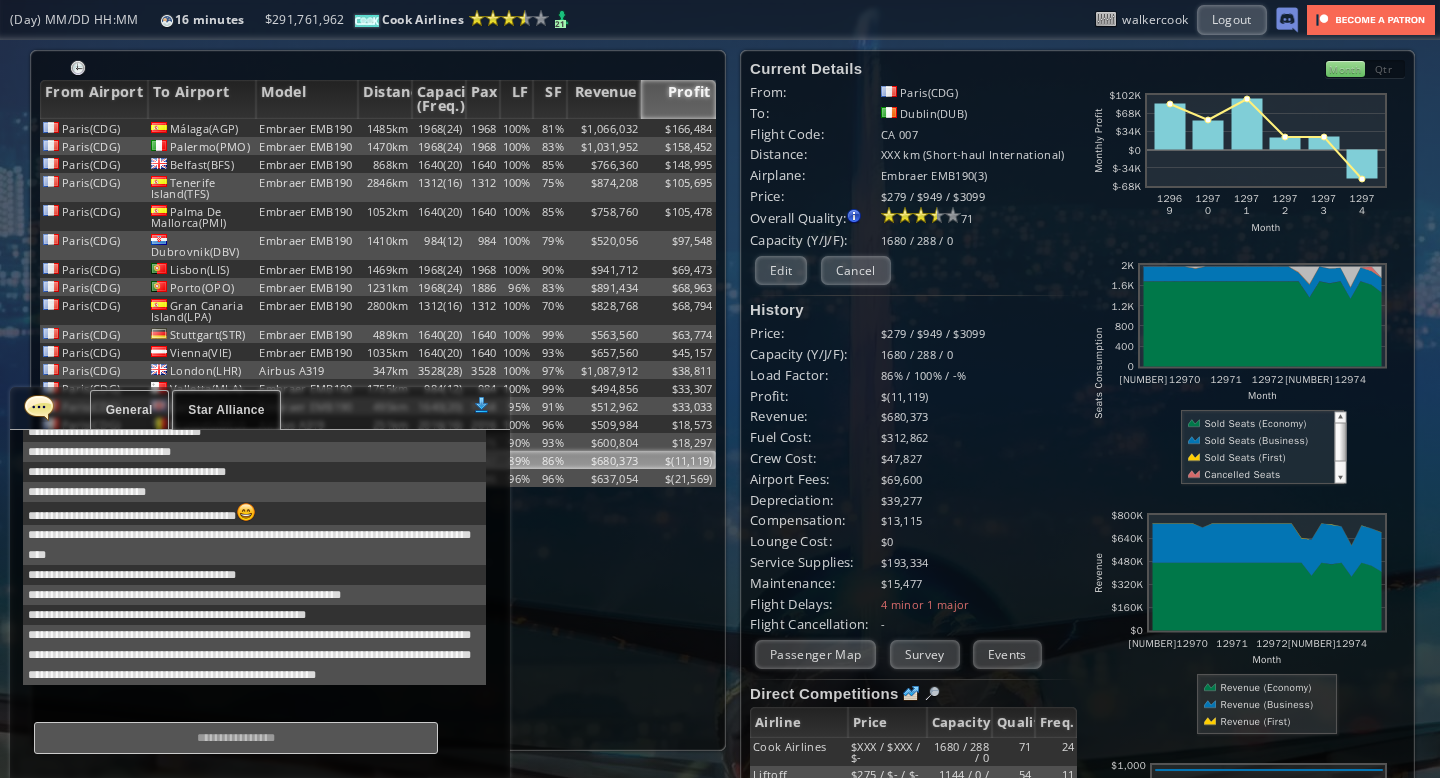 click at bounding box center (236, 738) 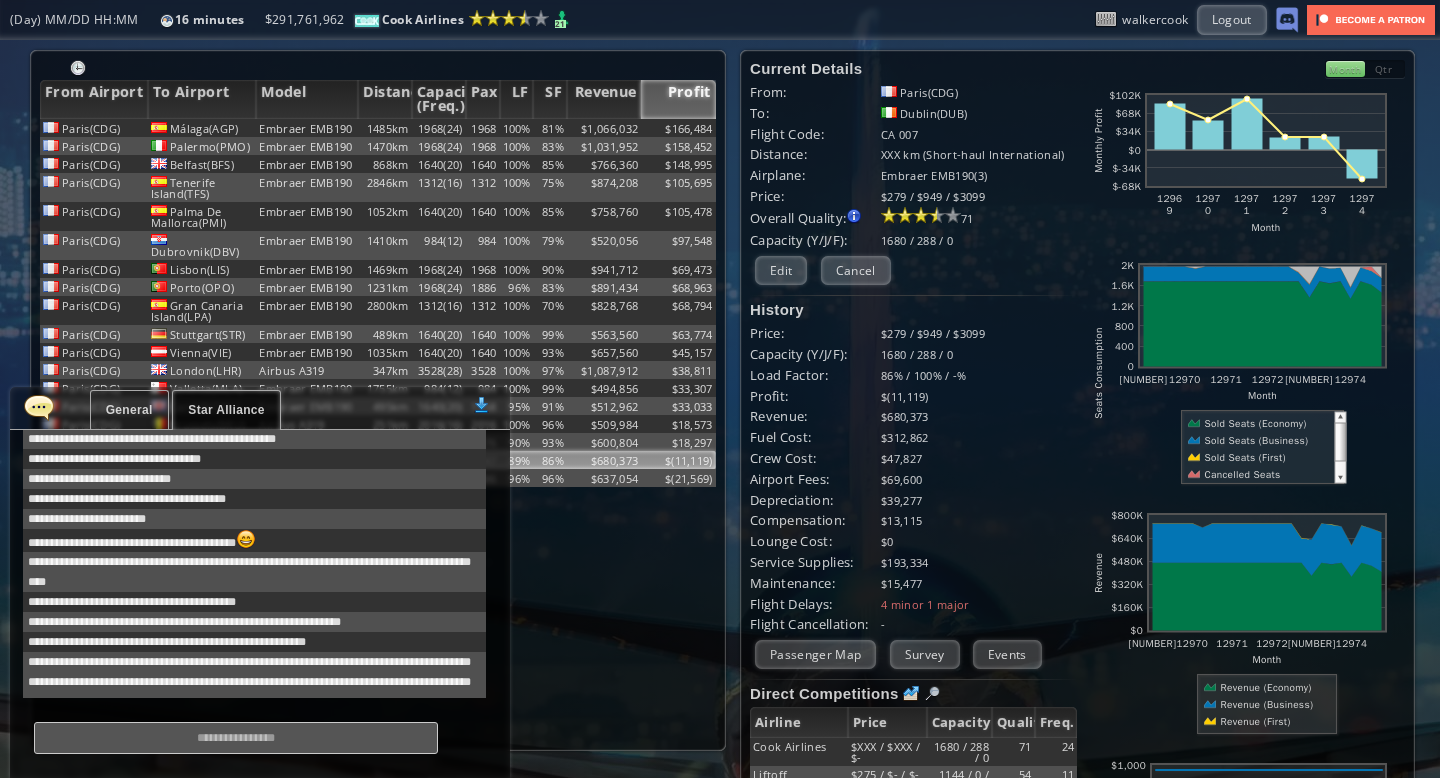 scroll, scrollTop: 364, scrollLeft: 0, axis: vertical 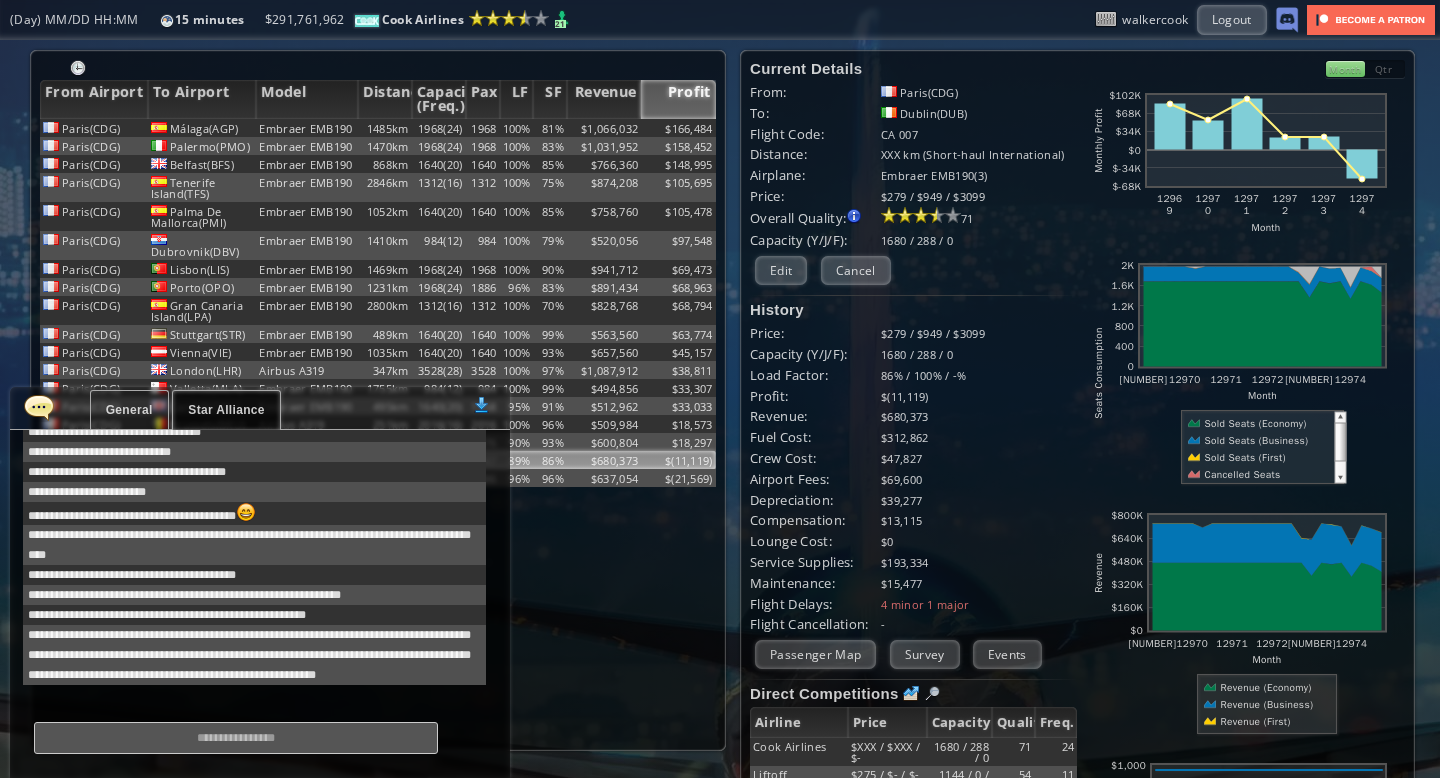 click at bounding box center (236, 738) 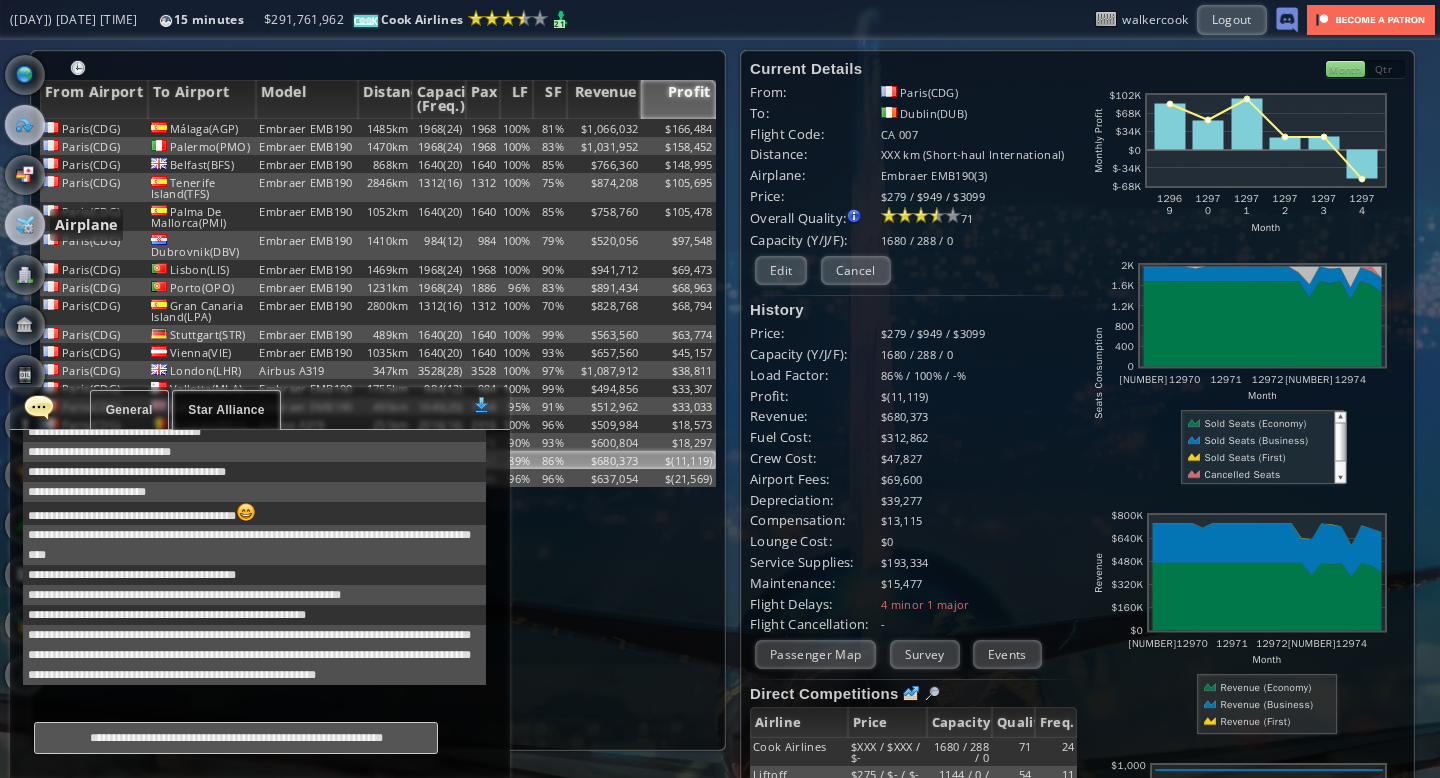type on "**********" 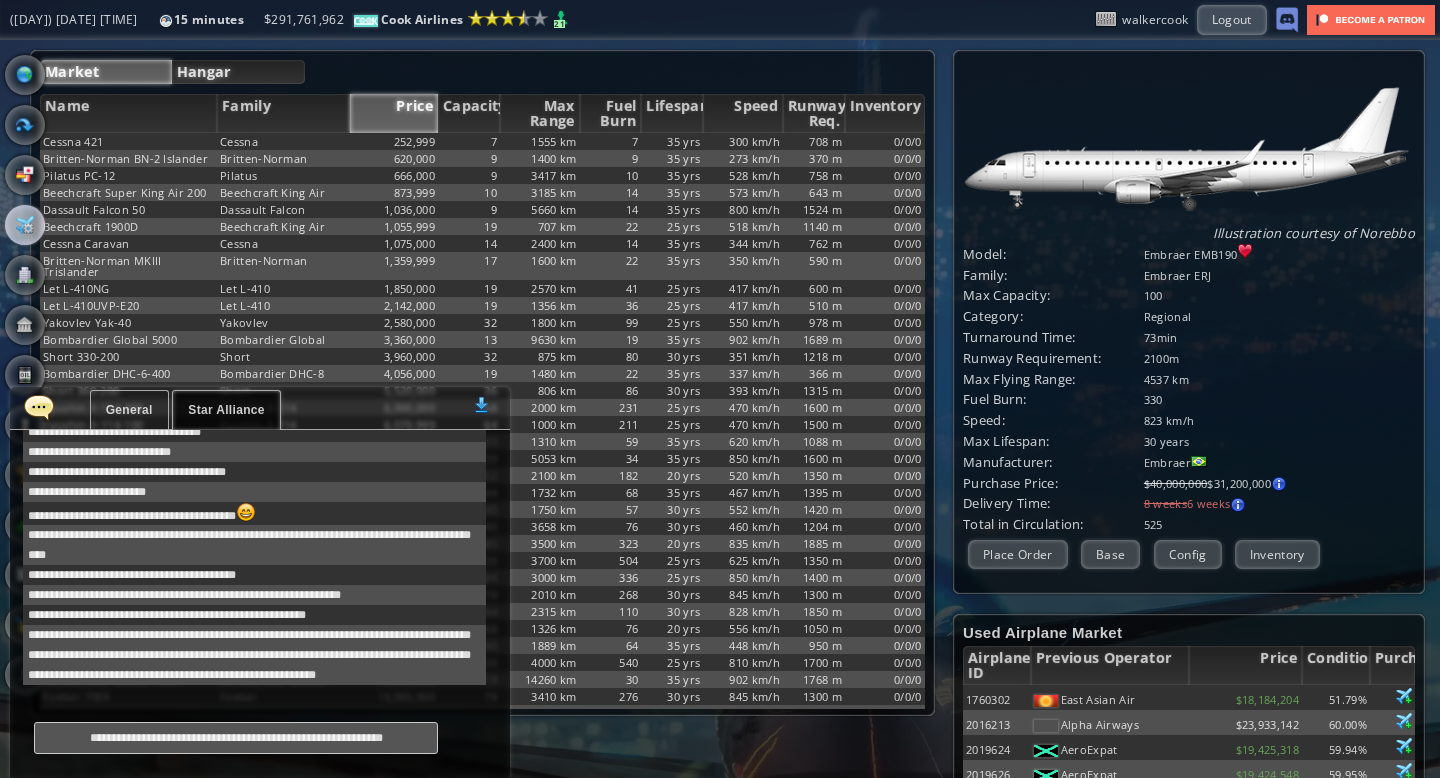 click on "Hangar" at bounding box center [239, 72] 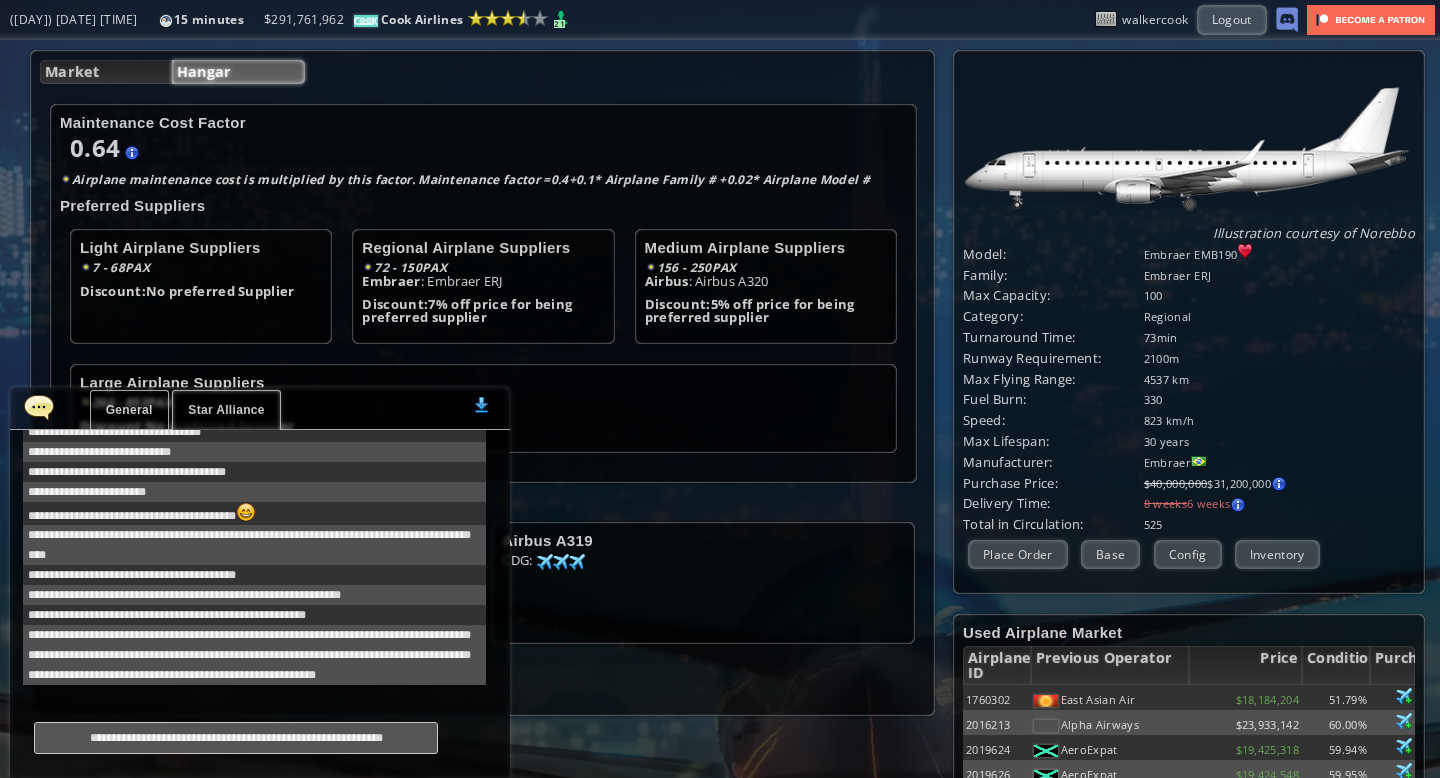 click on "**********" at bounding box center (236, 738) 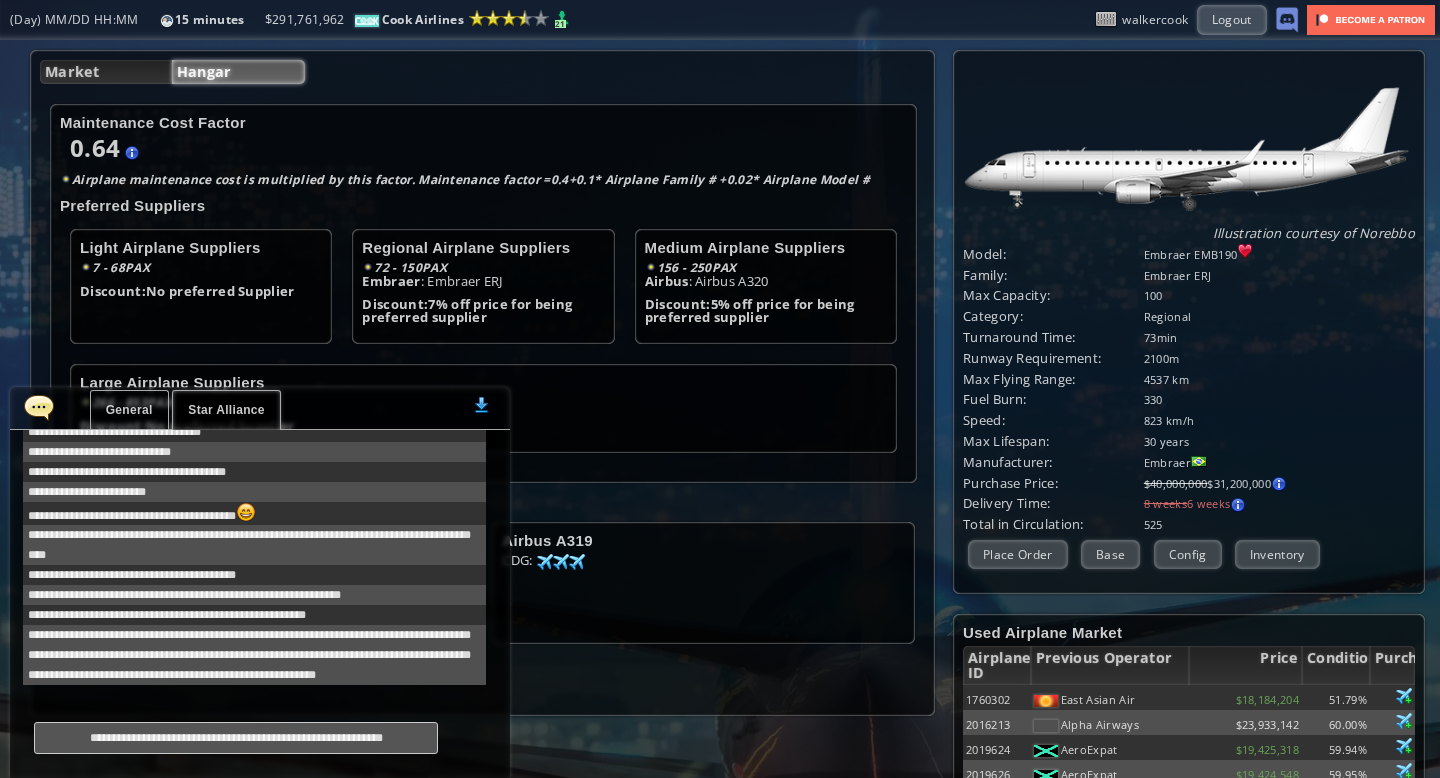 drag, startPoint x: 399, startPoint y: 739, endPoint x: 1, endPoint y: 709, distance: 399.12906 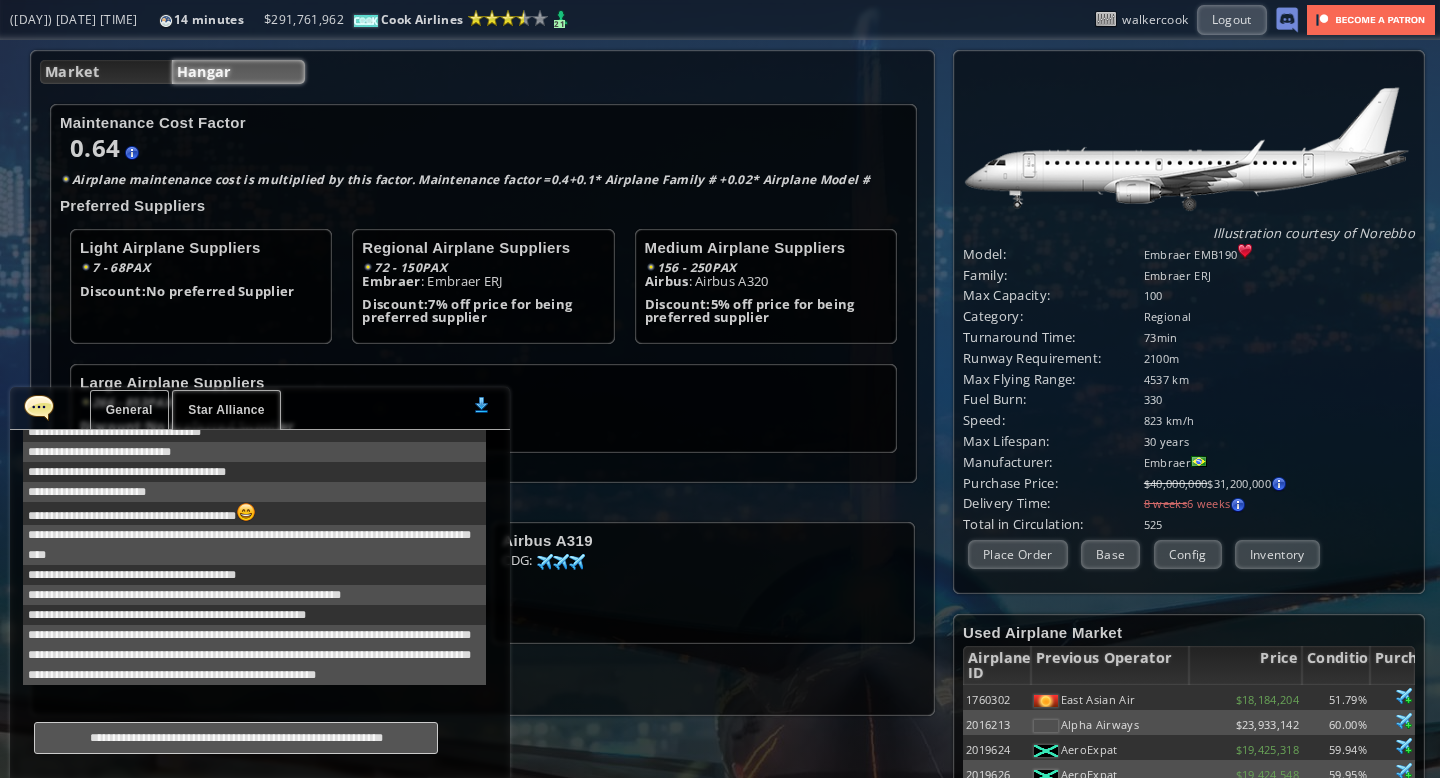 click on "**********" at bounding box center [236, 738] 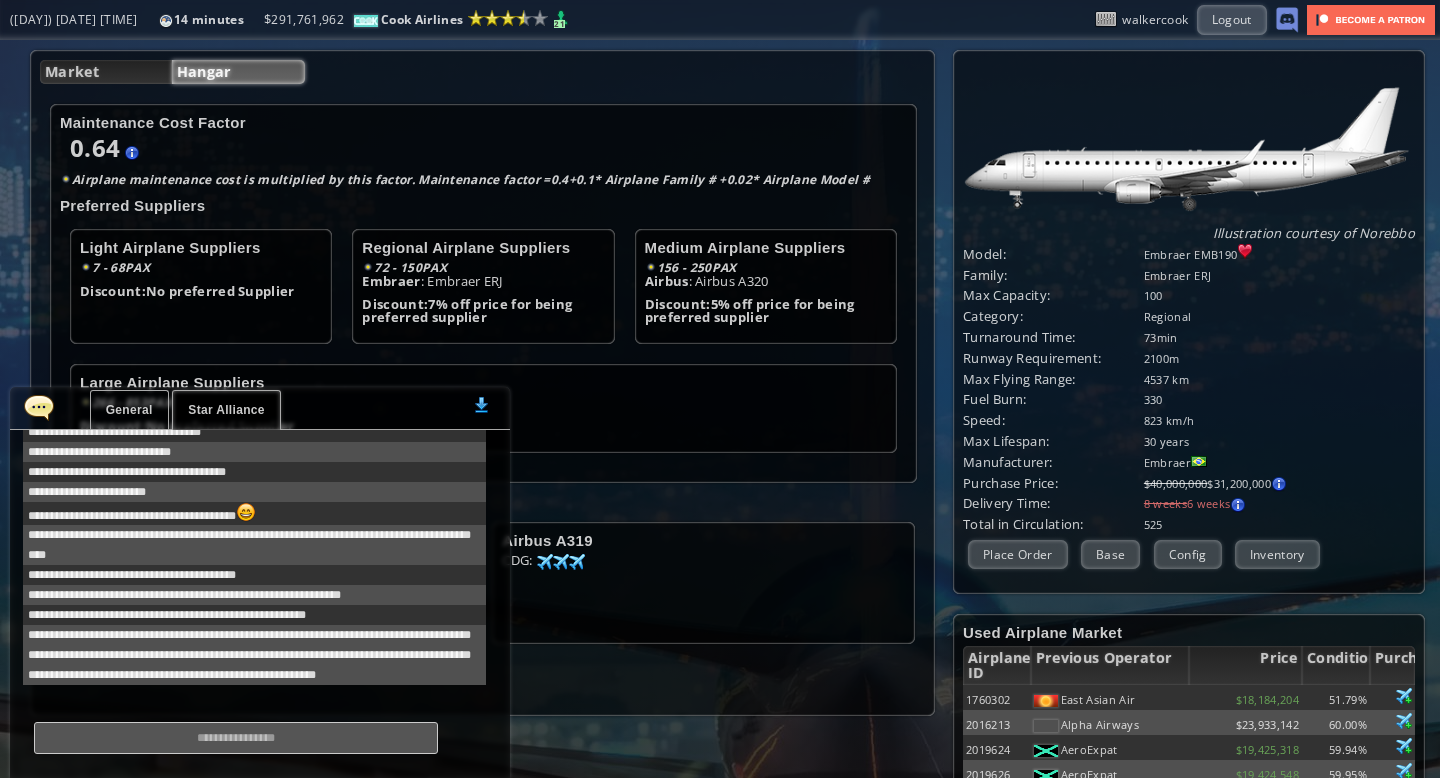 type 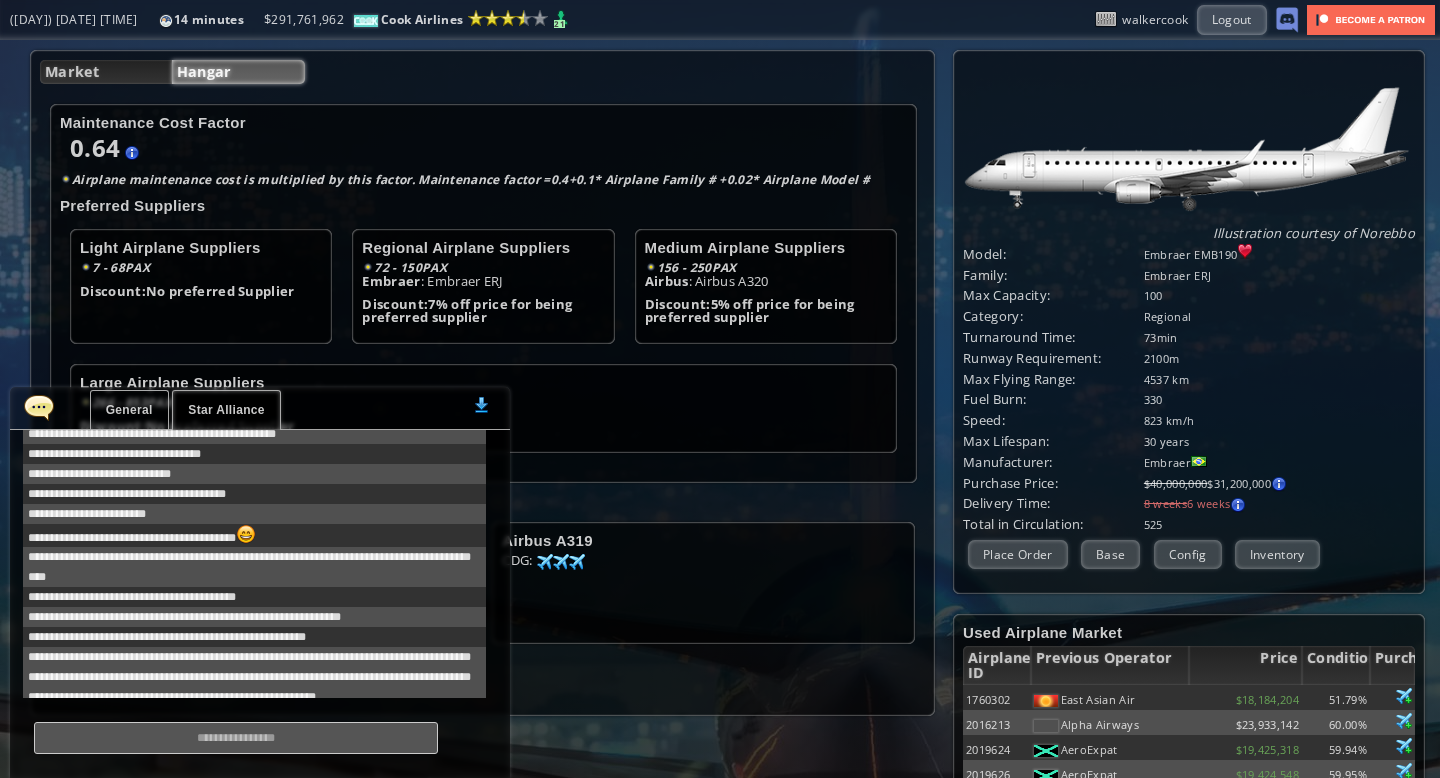 scroll, scrollTop: 364, scrollLeft: 0, axis: vertical 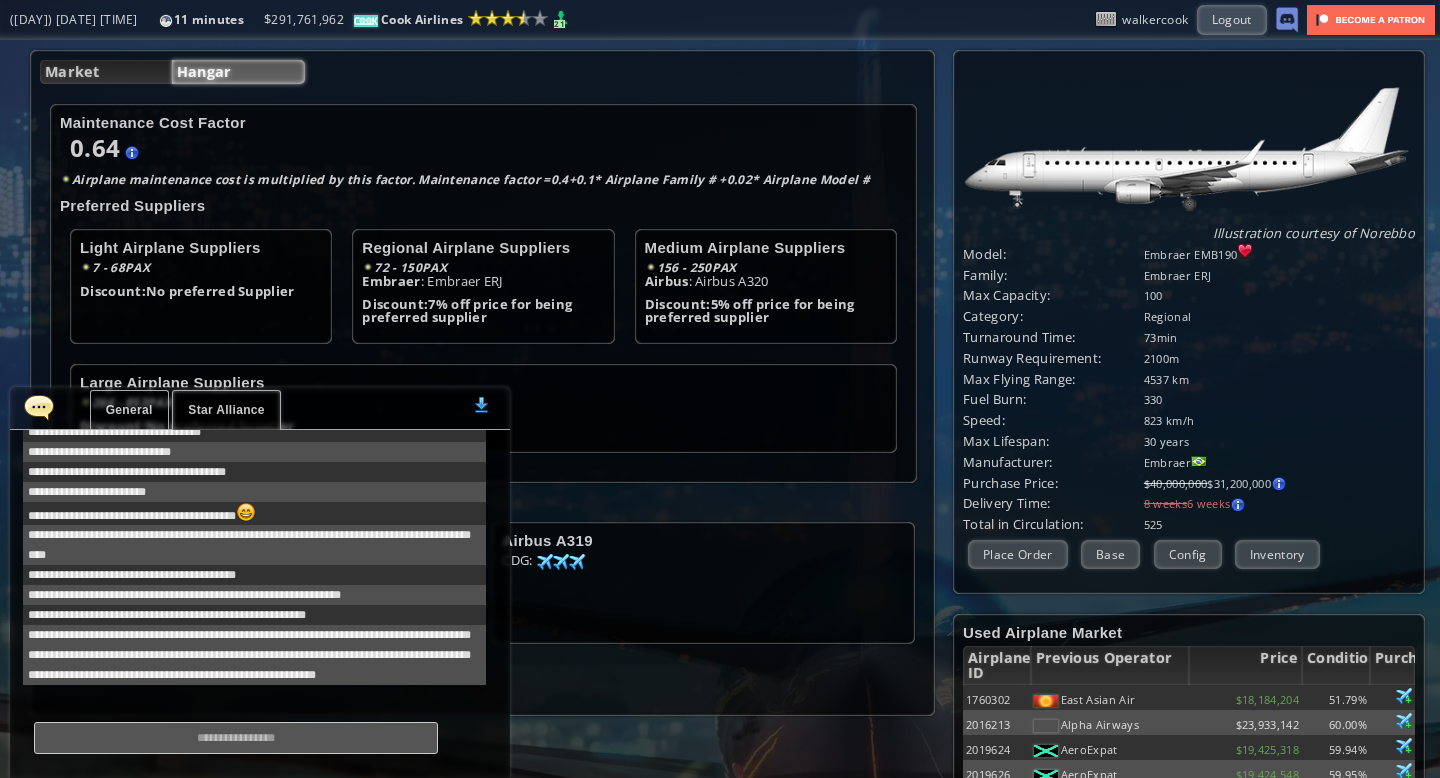 click at bounding box center [39, 407] 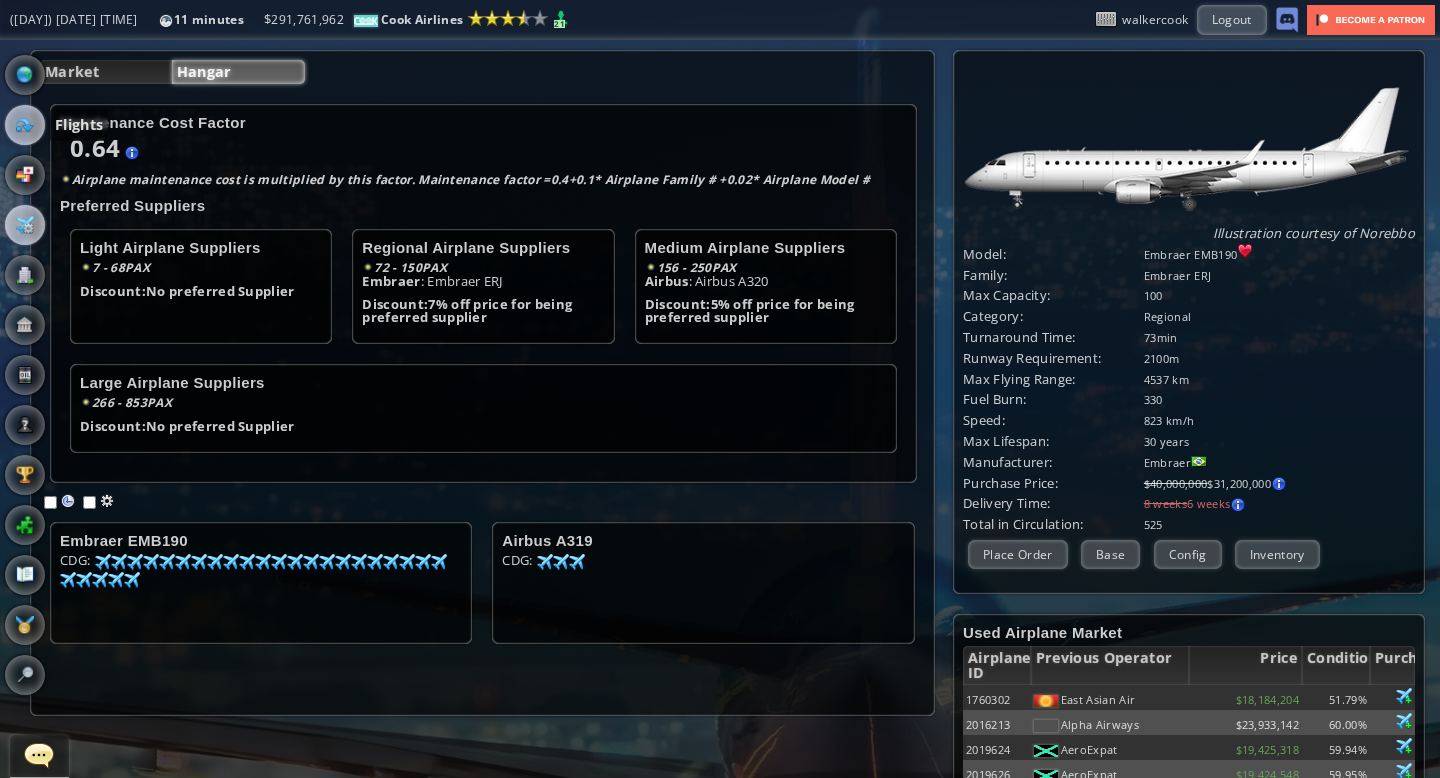 click at bounding box center [25, 125] 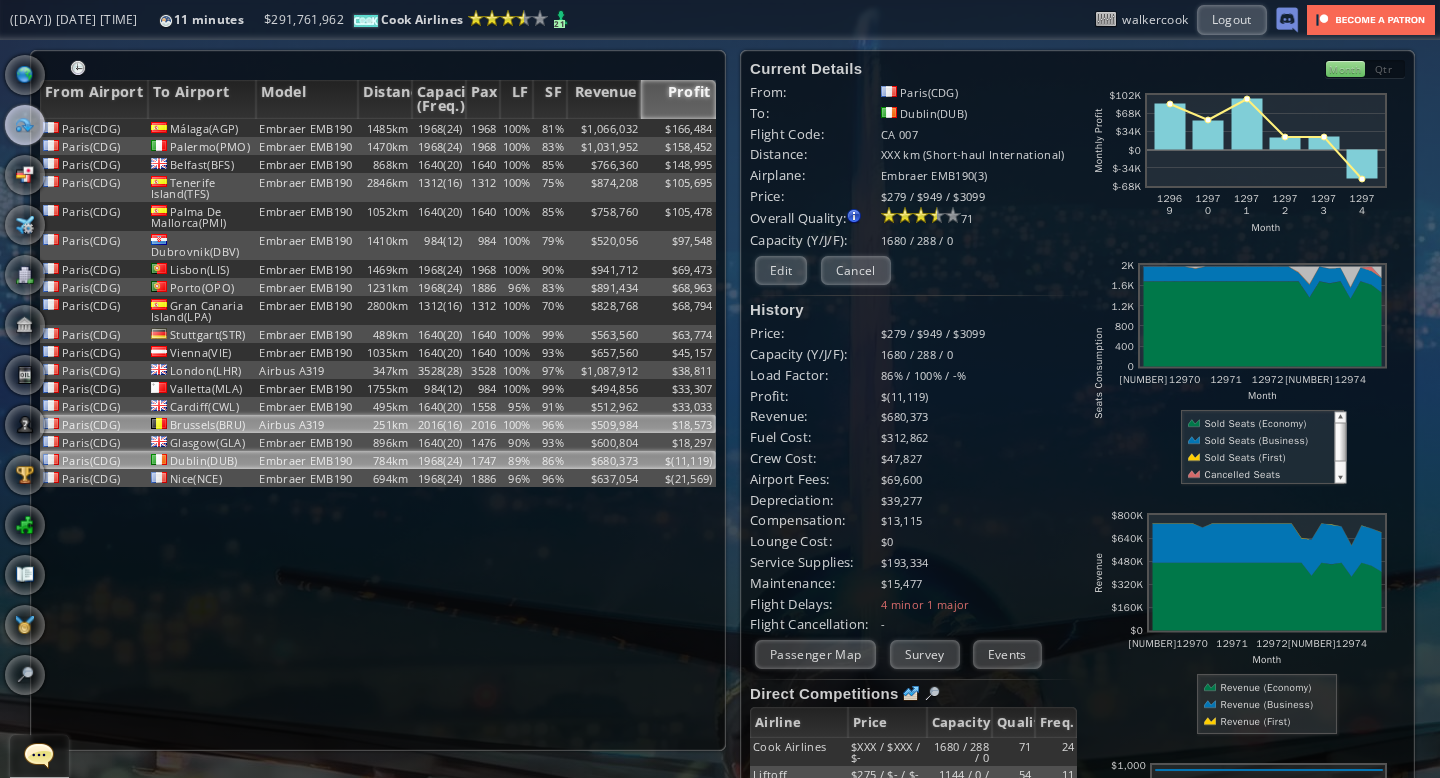 click on "$509,984" at bounding box center [604, 128] 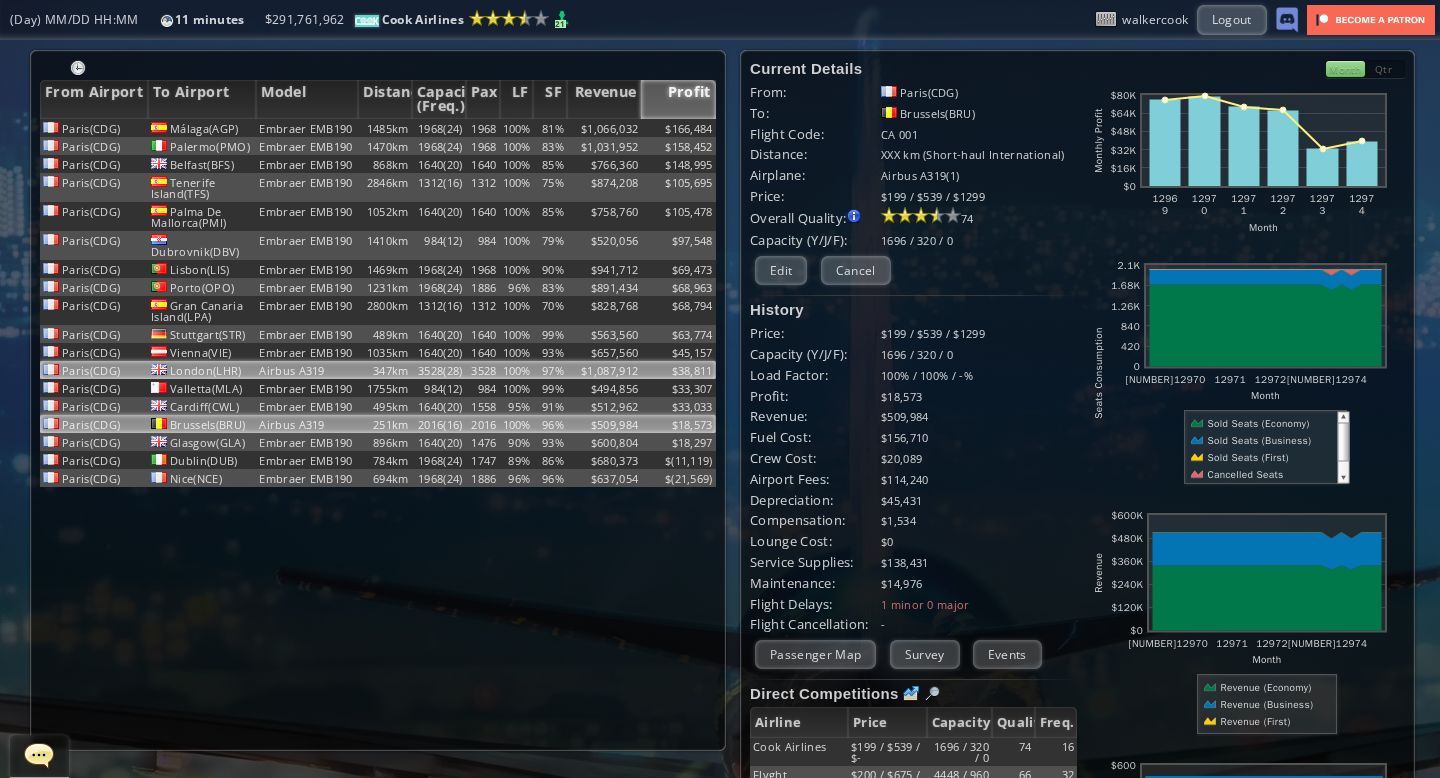 click on "3528(28)" at bounding box center (439, 128) 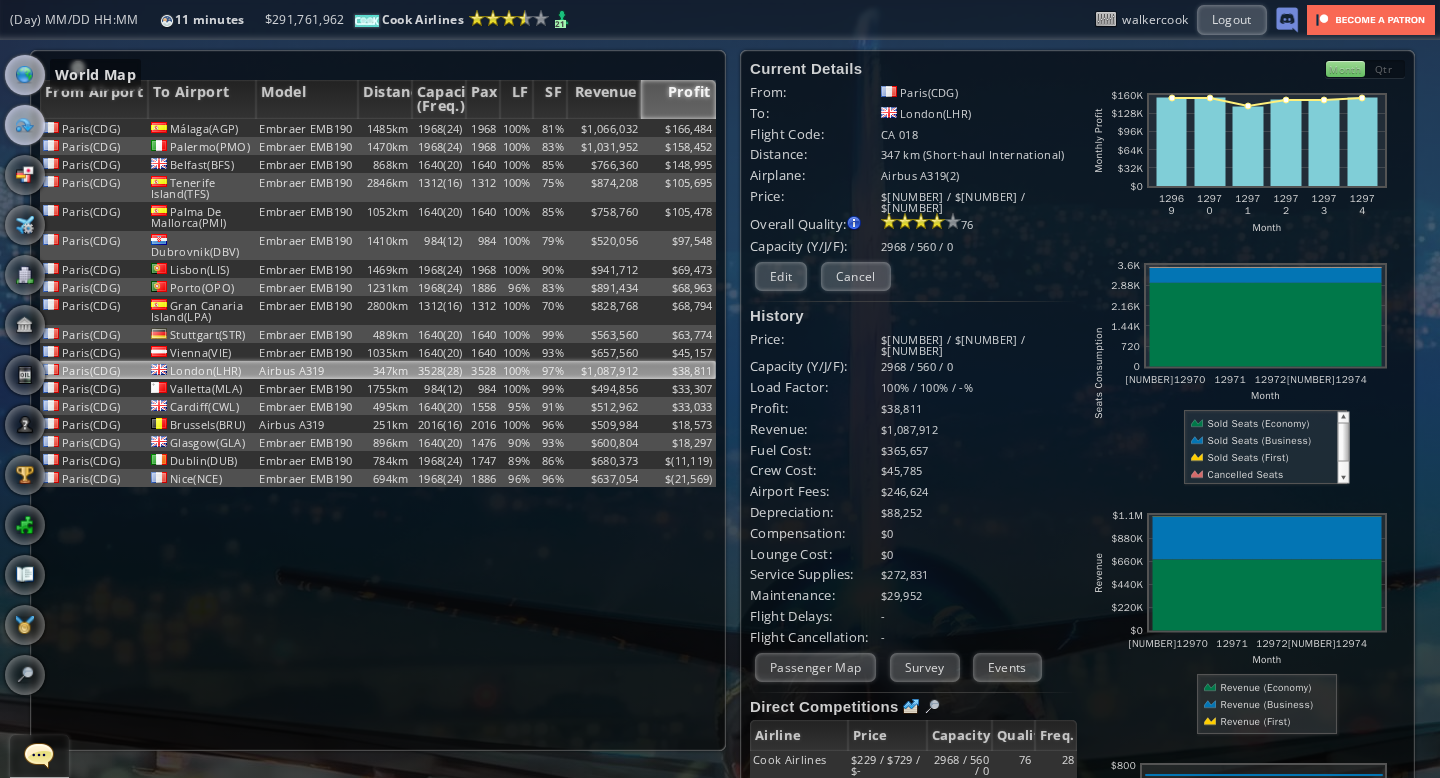click at bounding box center [25, 75] 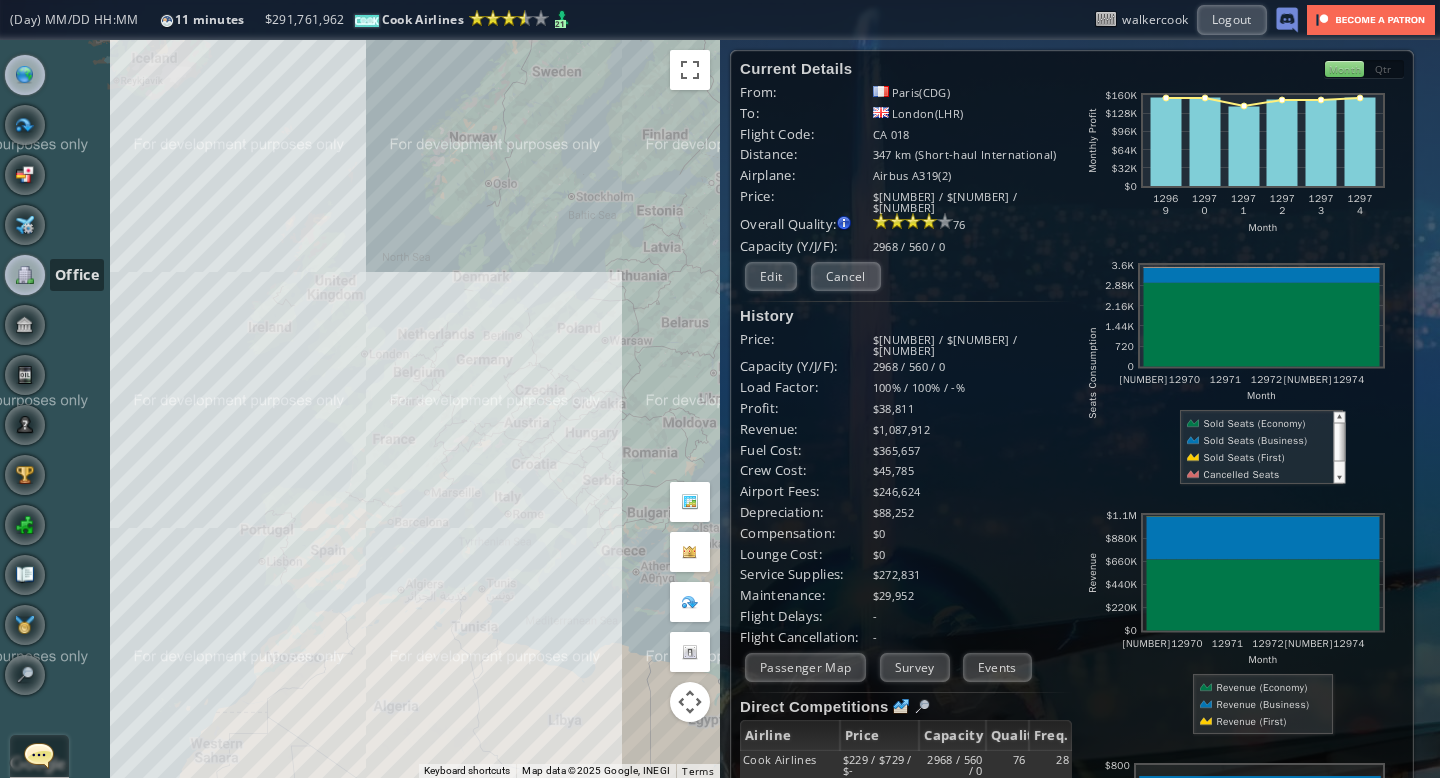 click at bounding box center [25, 275] 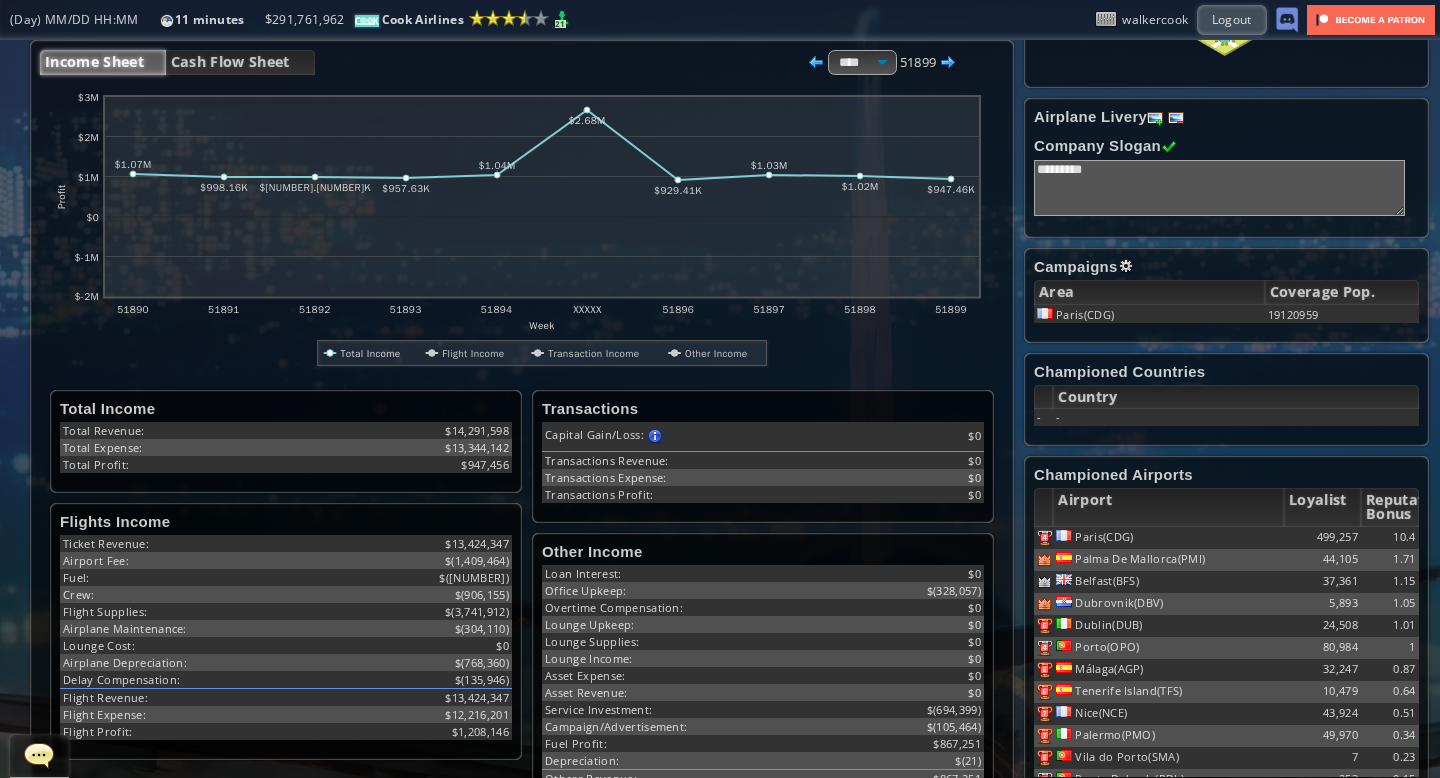 scroll, scrollTop: 0, scrollLeft: 0, axis: both 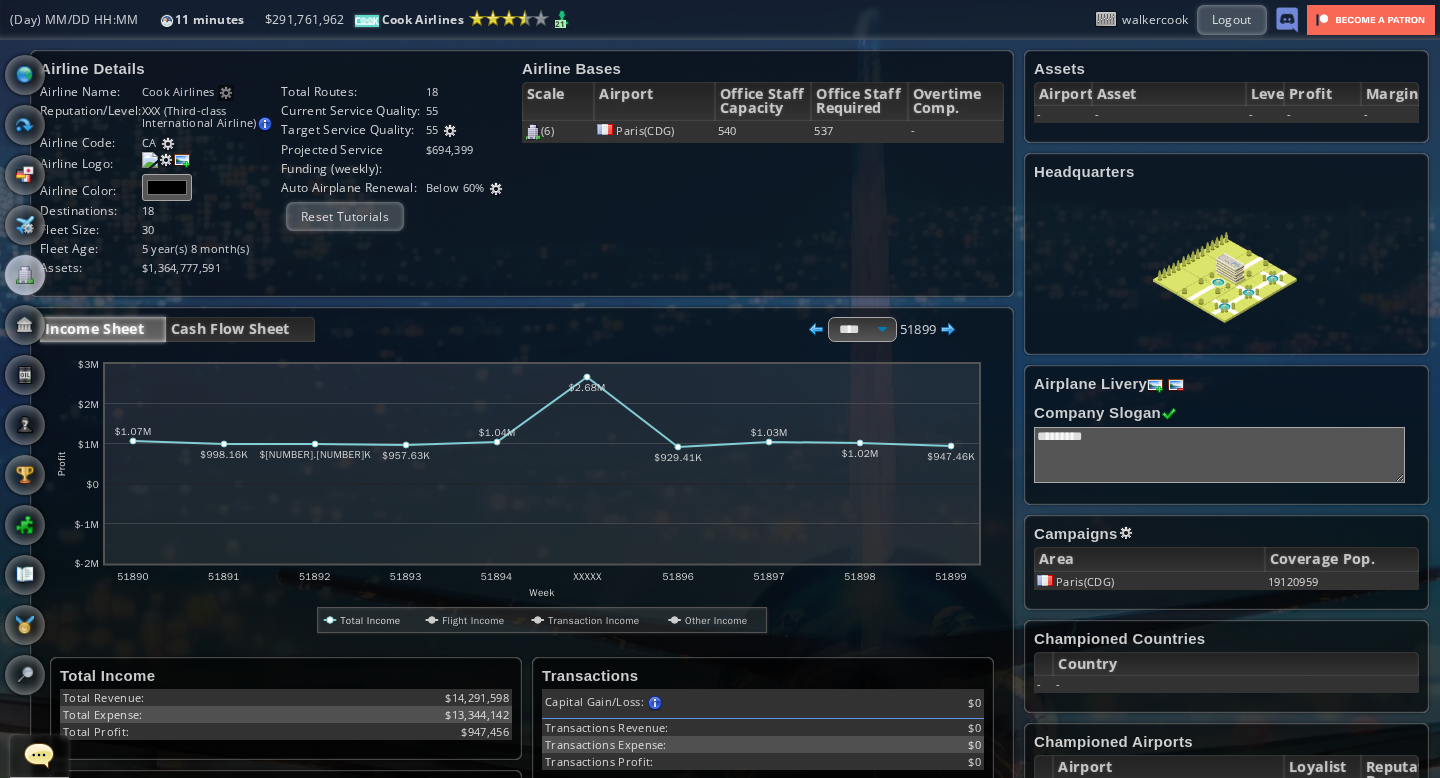 click at bounding box center [39, 755] 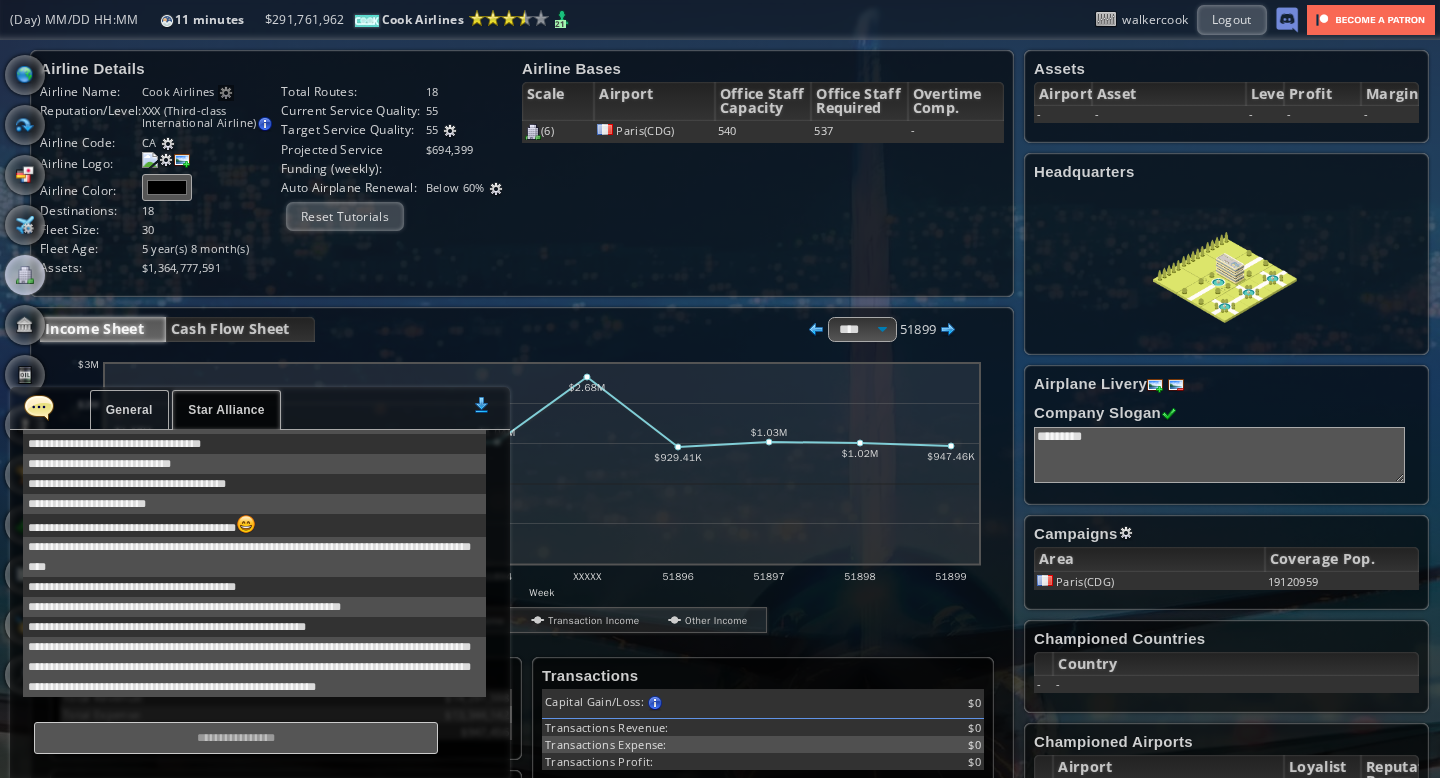 scroll, scrollTop: 364, scrollLeft: 0, axis: vertical 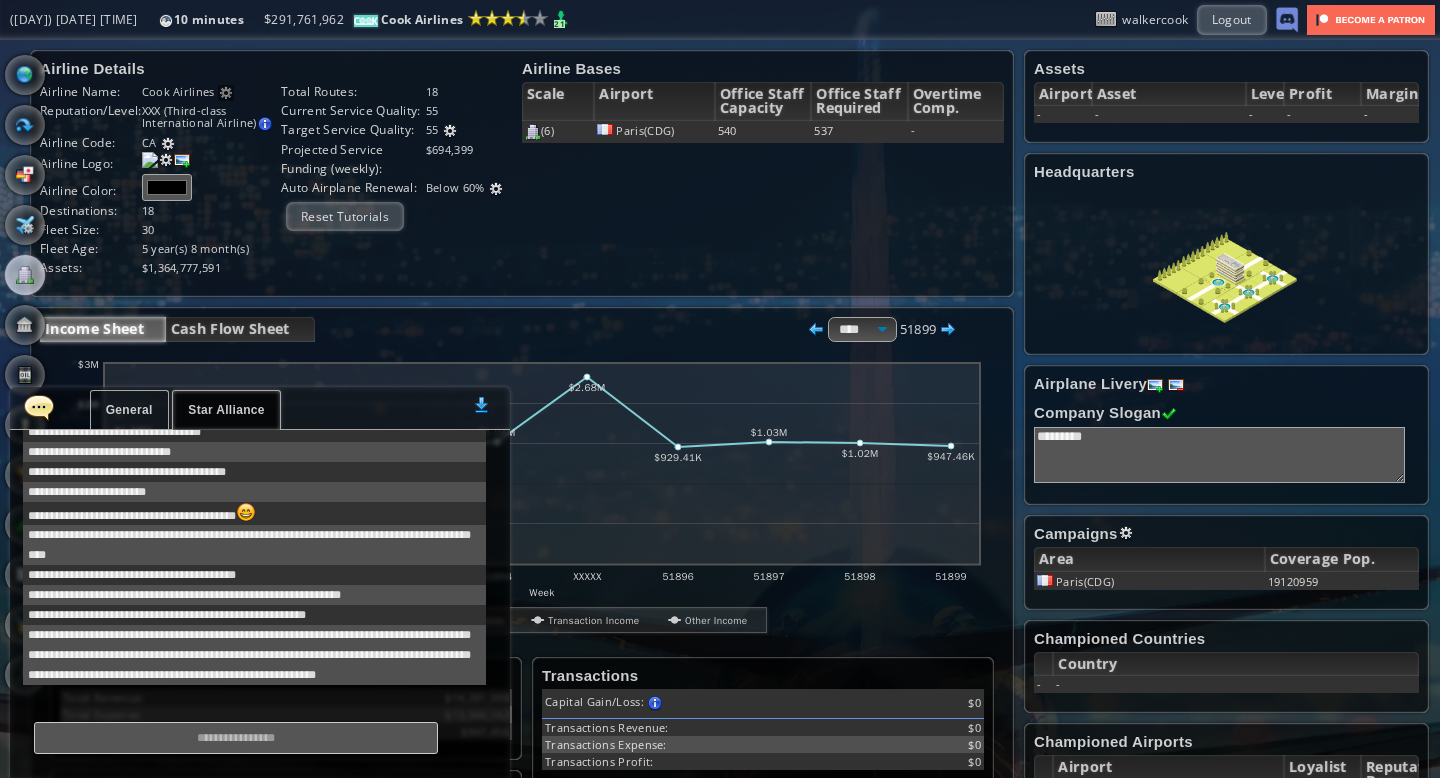 click on "General" at bounding box center (129, 410) 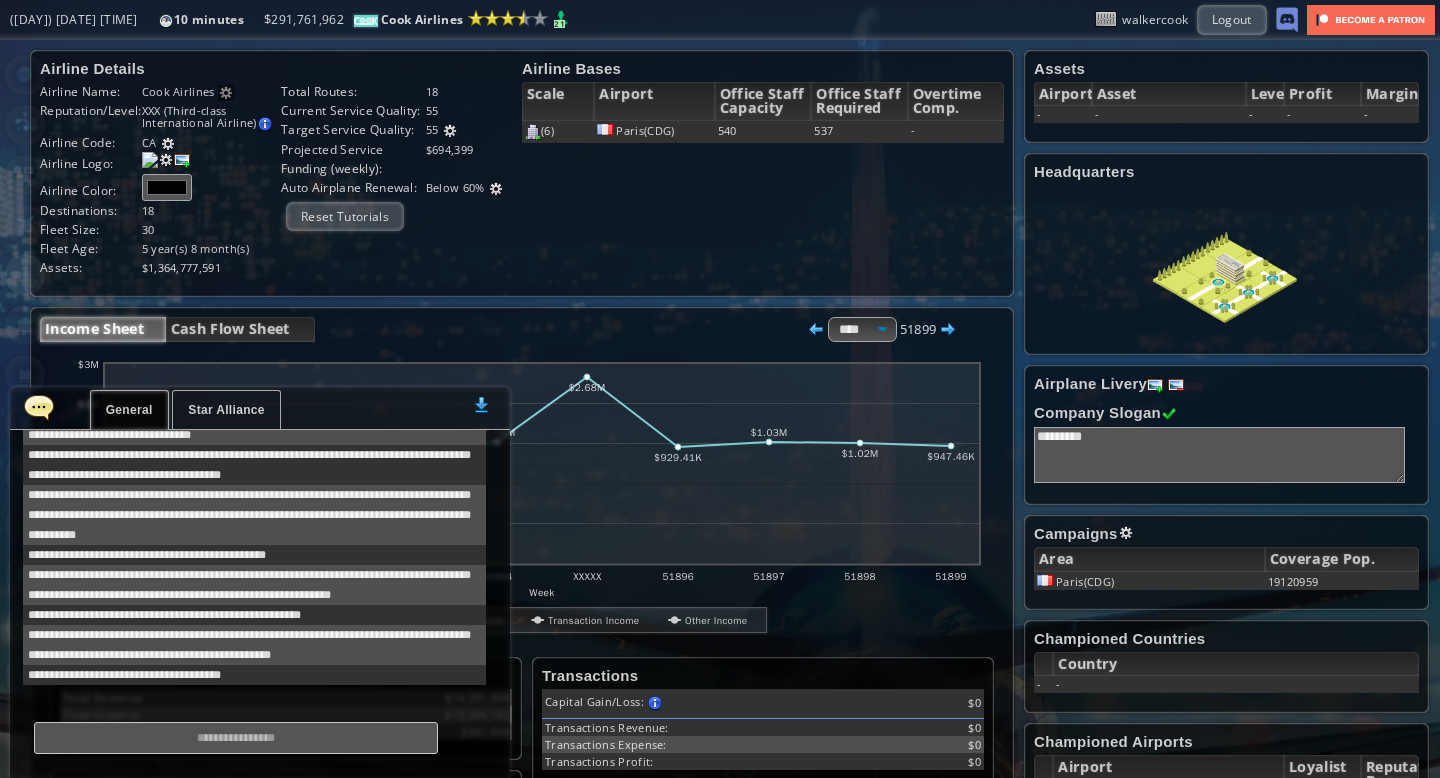 click on "Star Alliance" at bounding box center [226, 410] 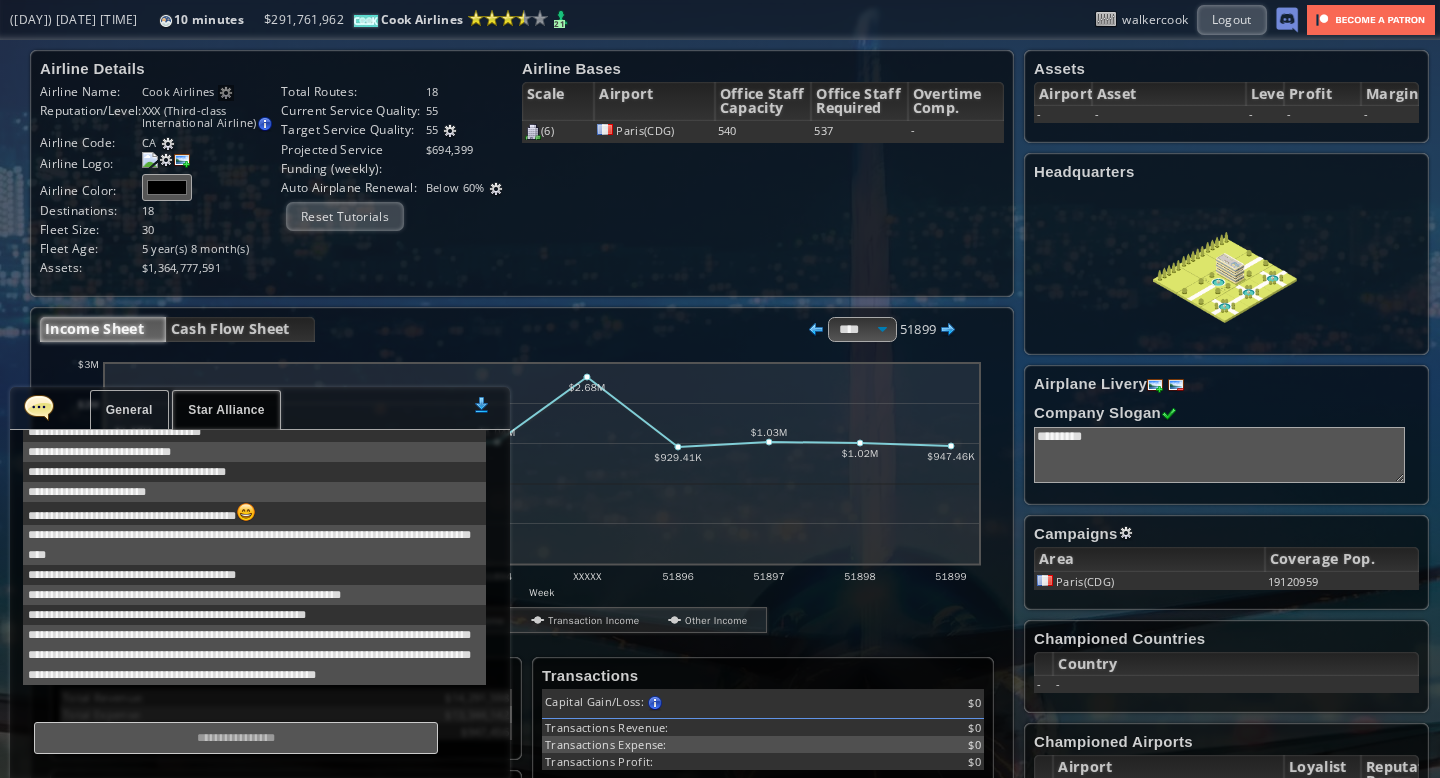 click at bounding box center [39, 407] 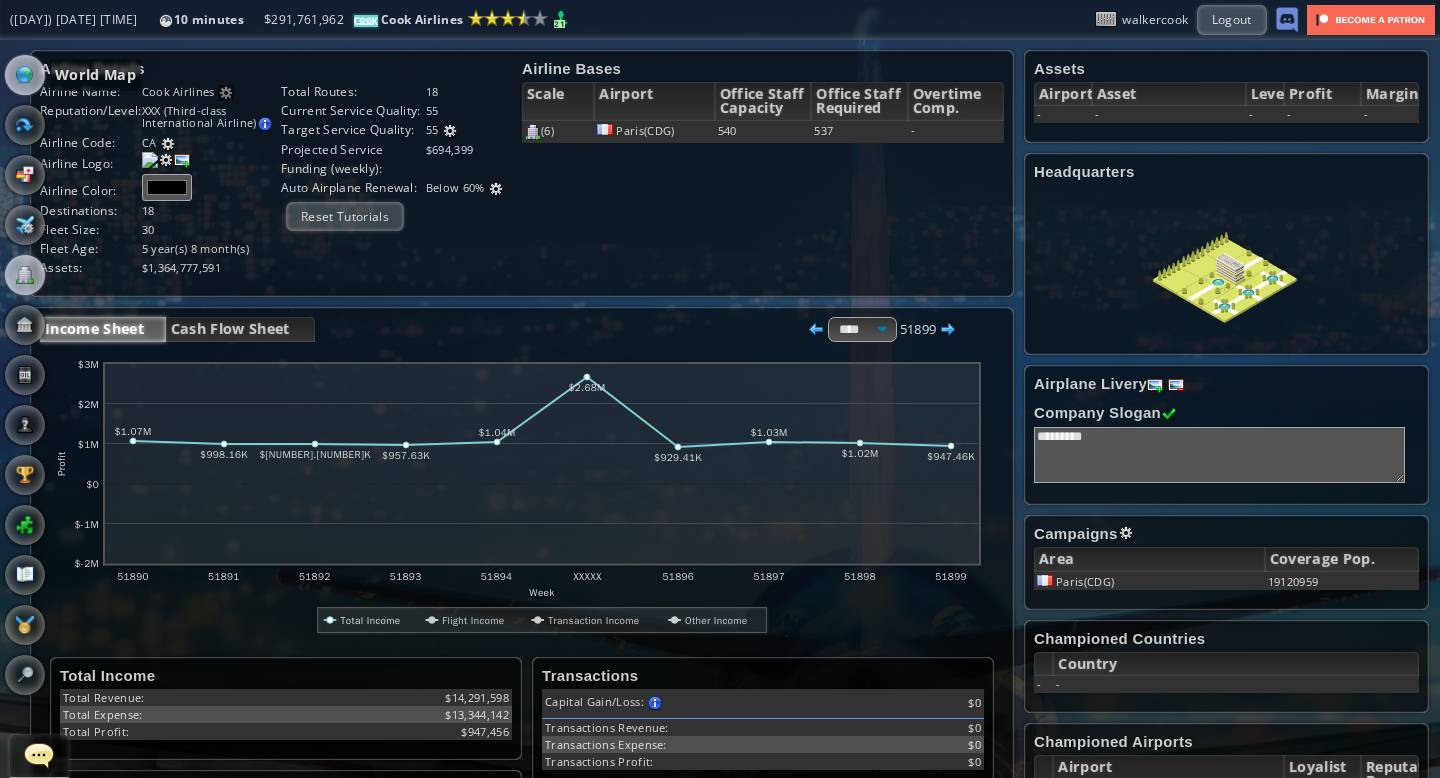 click at bounding box center (25, 75) 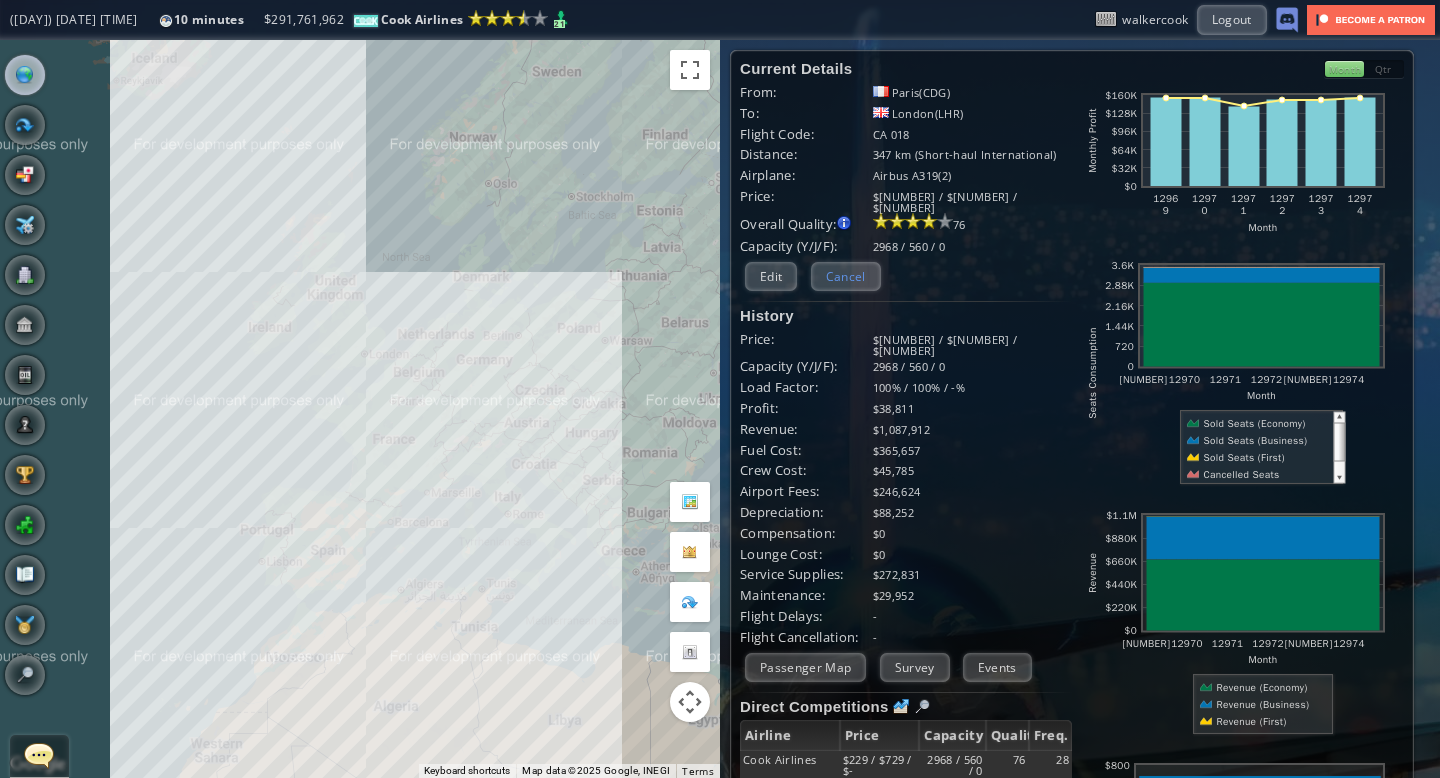 click on "Cancel" at bounding box center [846, 276] 